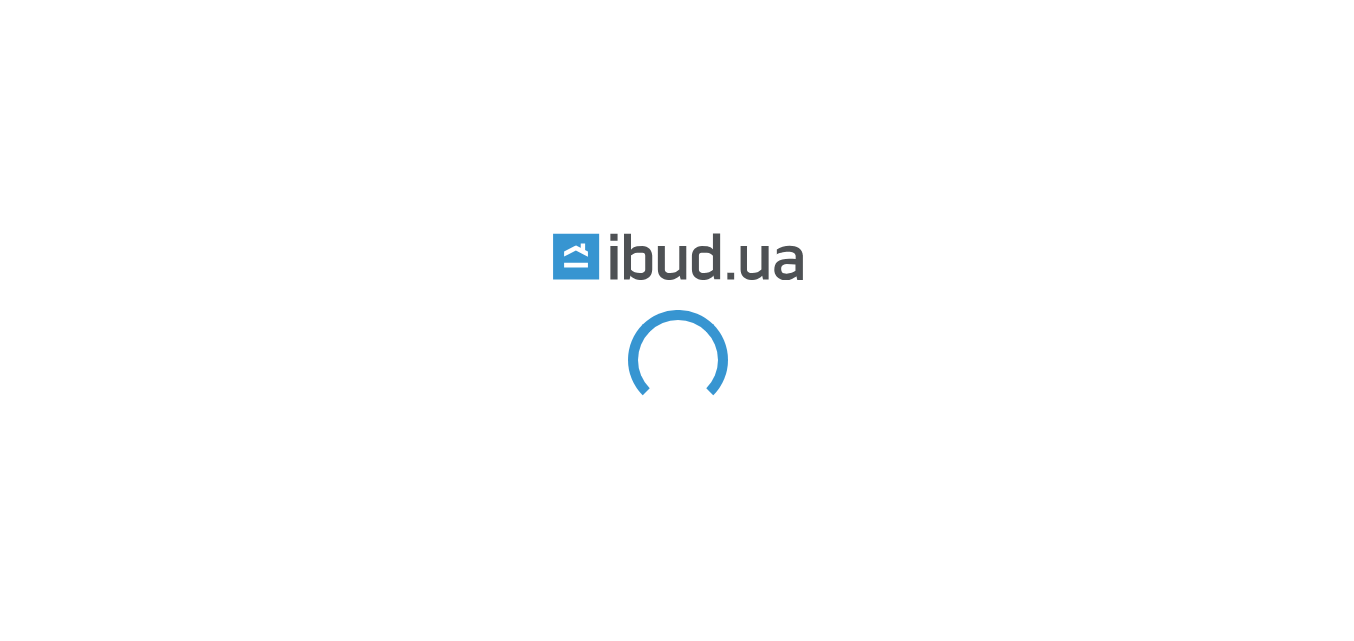 scroll, scrollTop: 0, scrollLeft: 0, axis: both 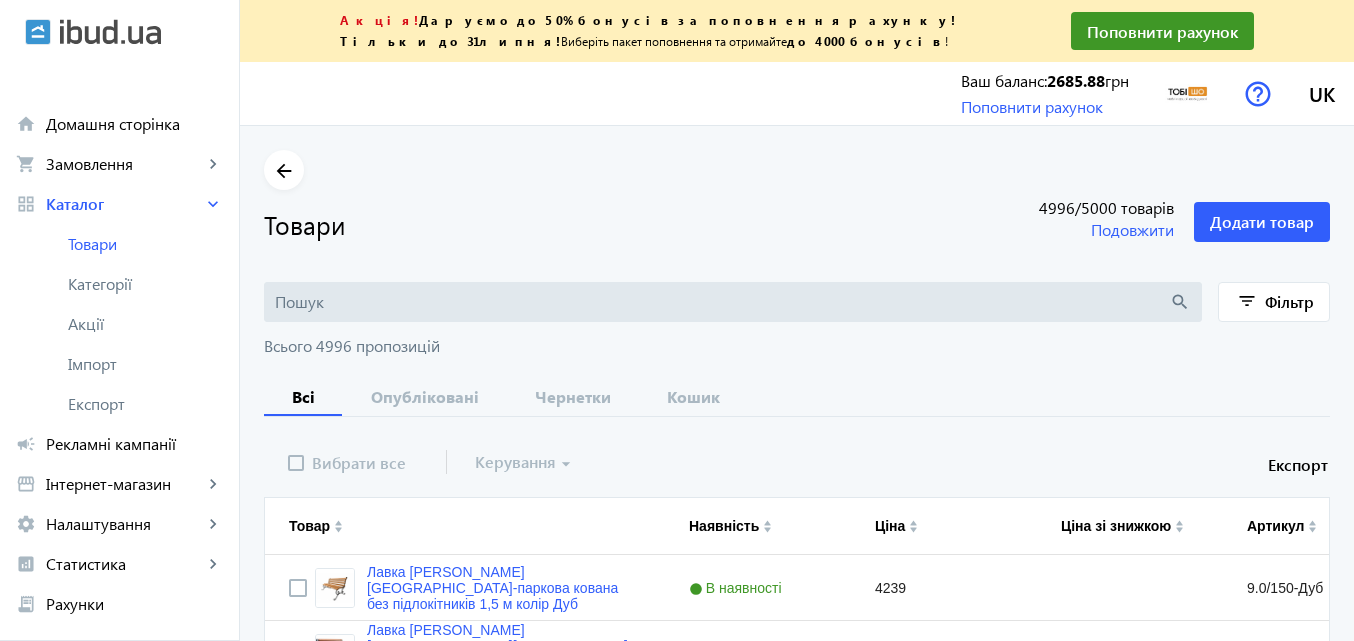 click at bounding box center [722, 302] 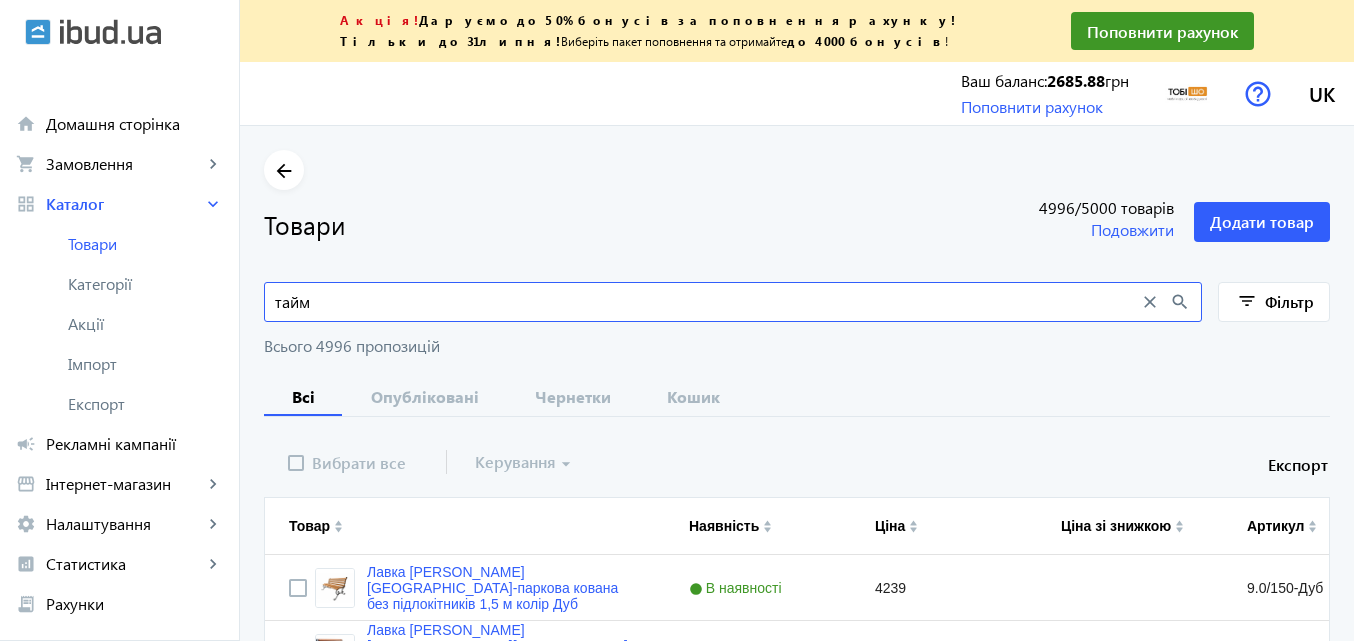 type on "тайм" 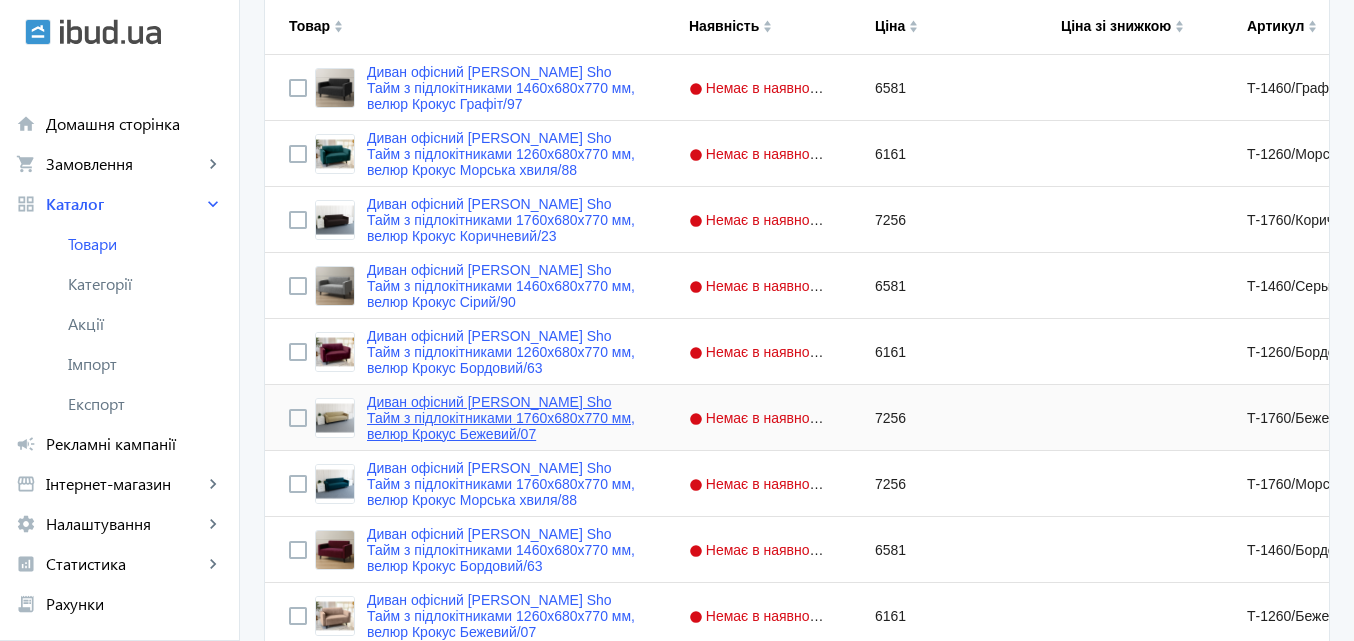 scroll, scrollTop: 300, scrollLeft: 0, axis: vertical 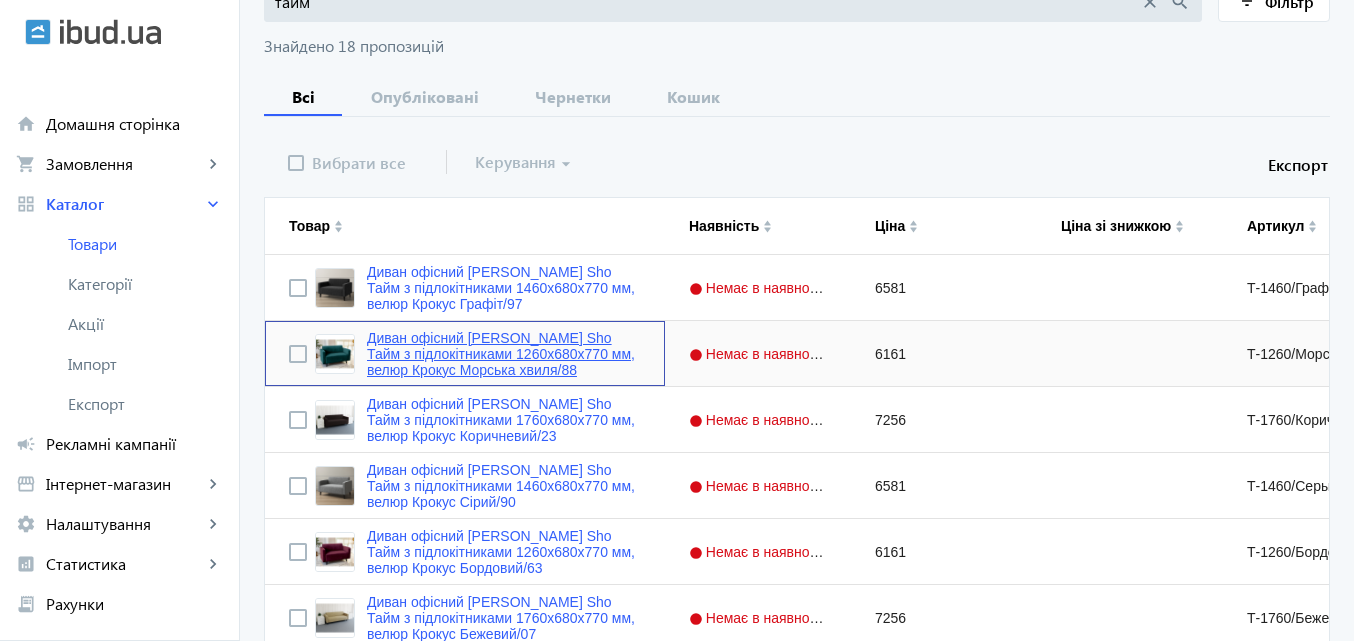 drag, startPoint x: 352, startPoint y: 325, endPoint x: 416, endPoint y: 359, distance: 72.47068 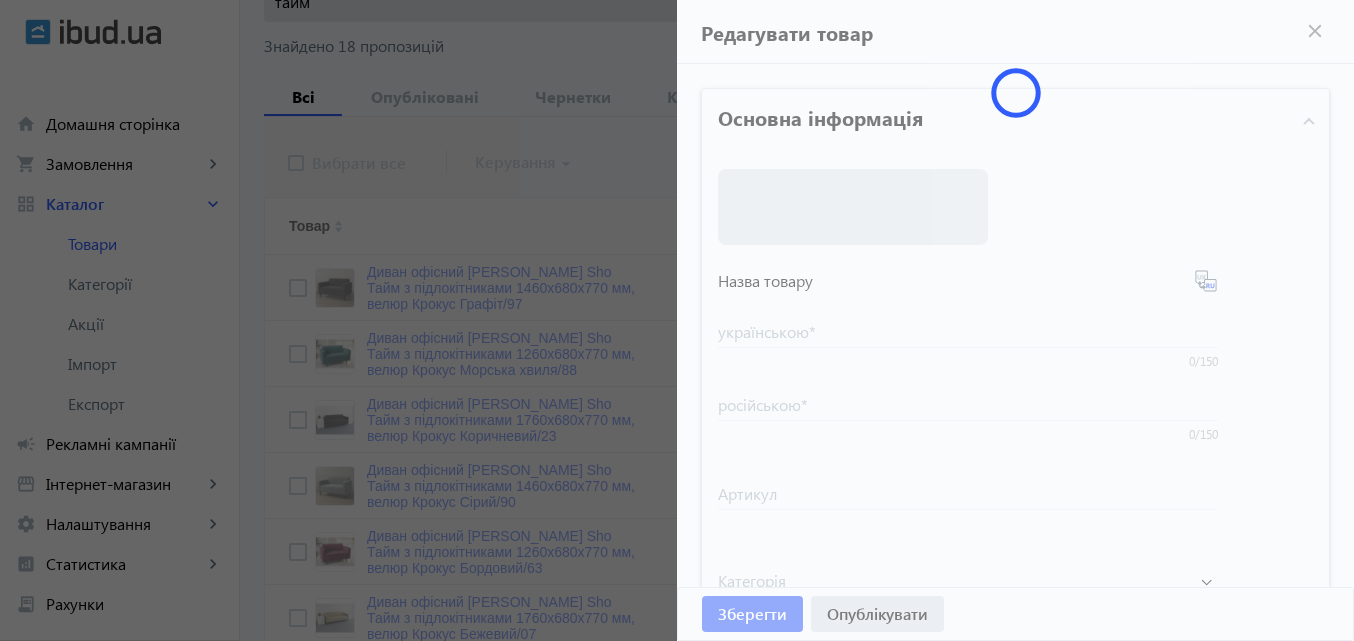 click on "arrow_back Товари 4996  /5000 товарів Подовжити  Додати товар  тайм close search filter_list Фільтр Знайдено 18 пропозицій Всі Опубліковані Чернетки Кошик   Вибрати все  Керування  arrow_drop_down  Експорт
Товар
Наявність
Ціна
Ціна зі знижкою
6581 to" 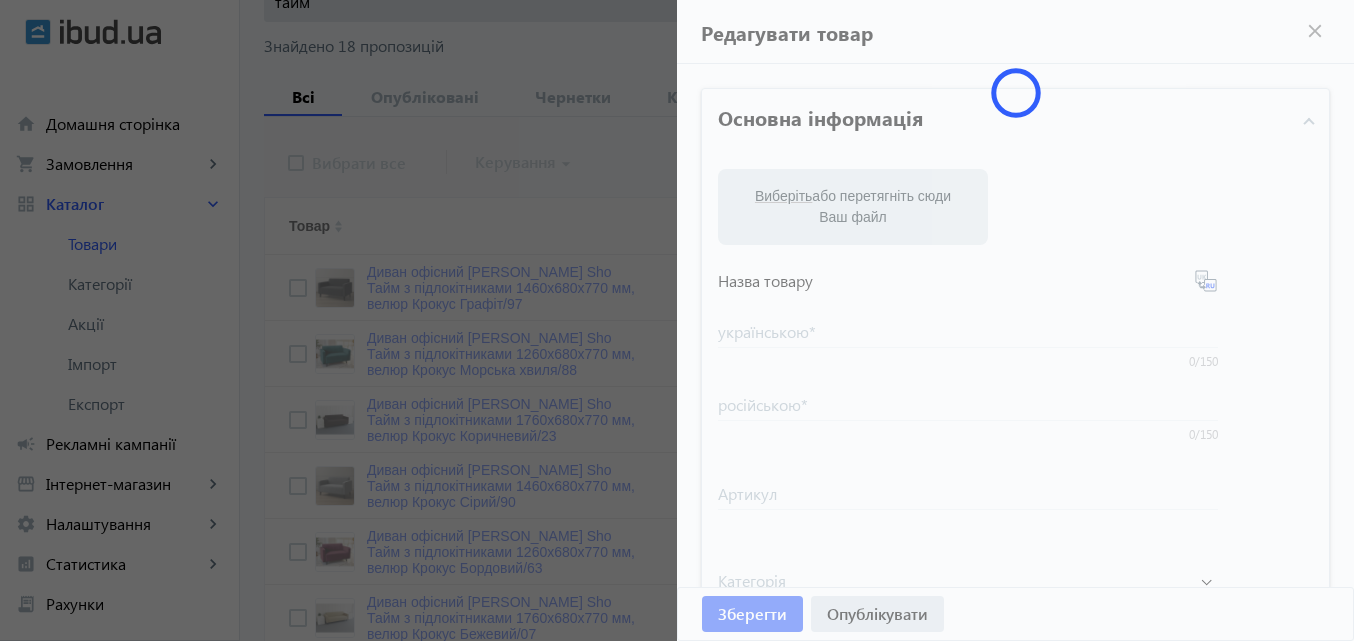 type on "Диван офісний Tobi Sho Тайм з підлокітниками 1260х680х770 мм, велюр Крокус Морська хвиля/88" 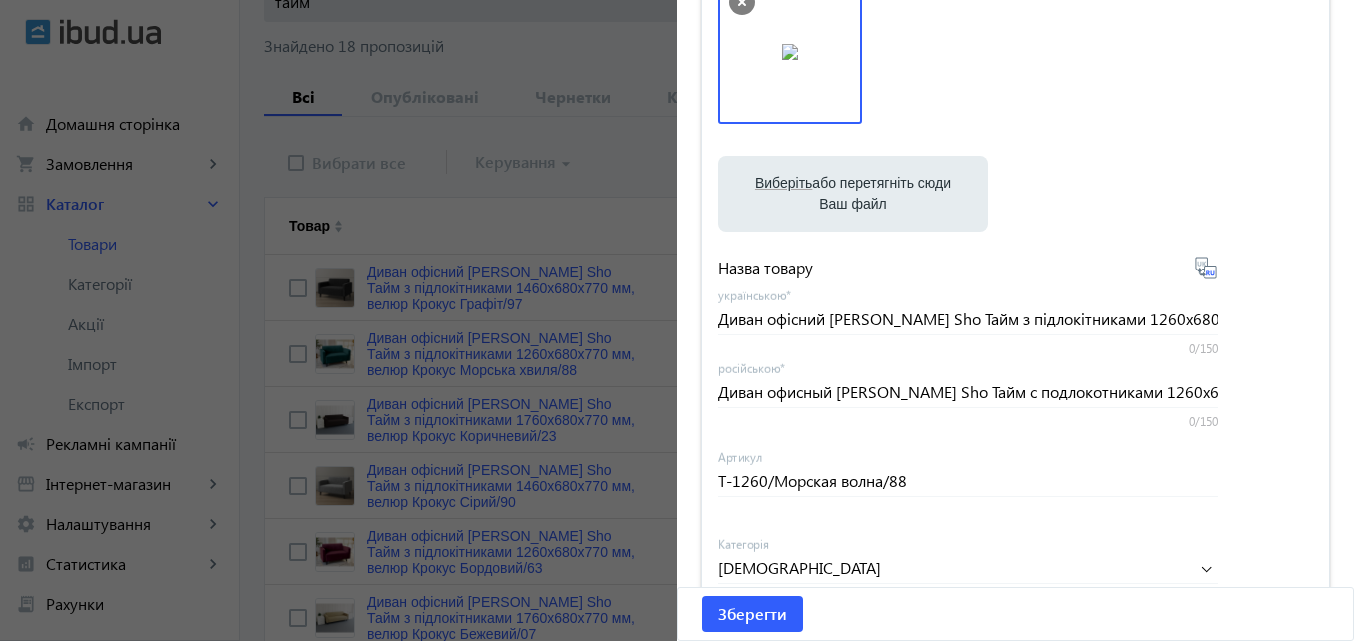scroll, scrollTop: 200, scrollLeft: 0, axis: vertical 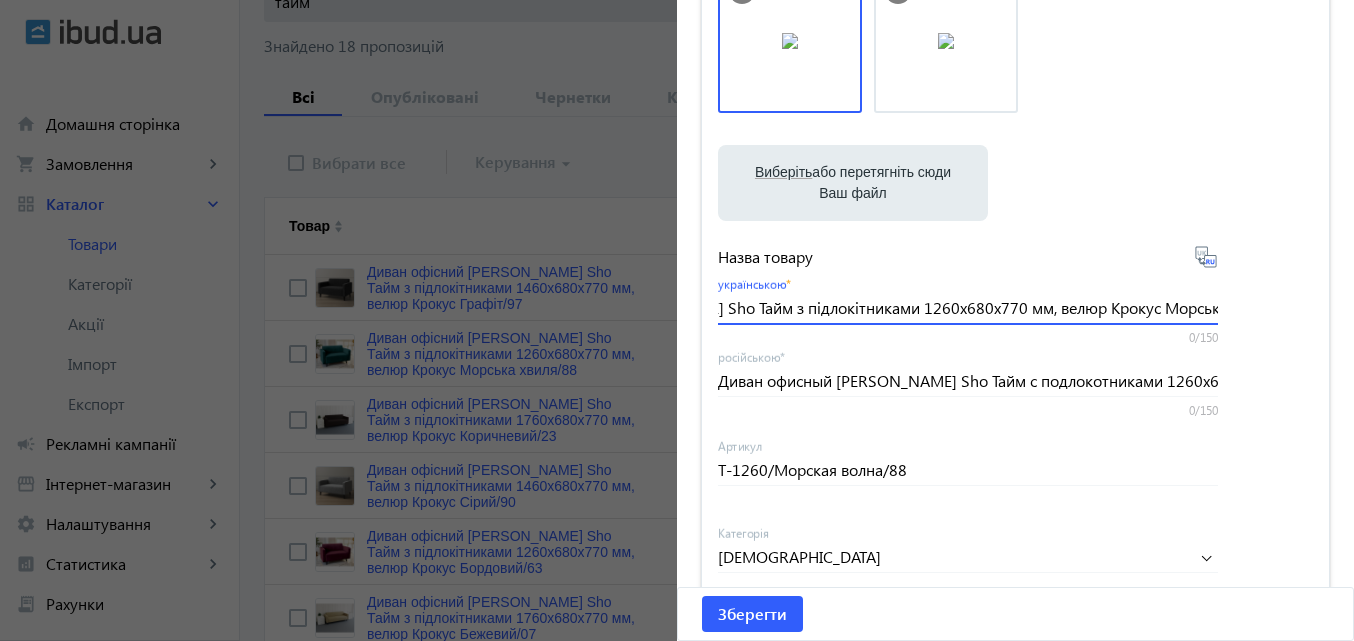 drag, startPoint x: 714, startPoint y: 310, endPoint x: 1072, endPoint y: 311, distance: 358.0014 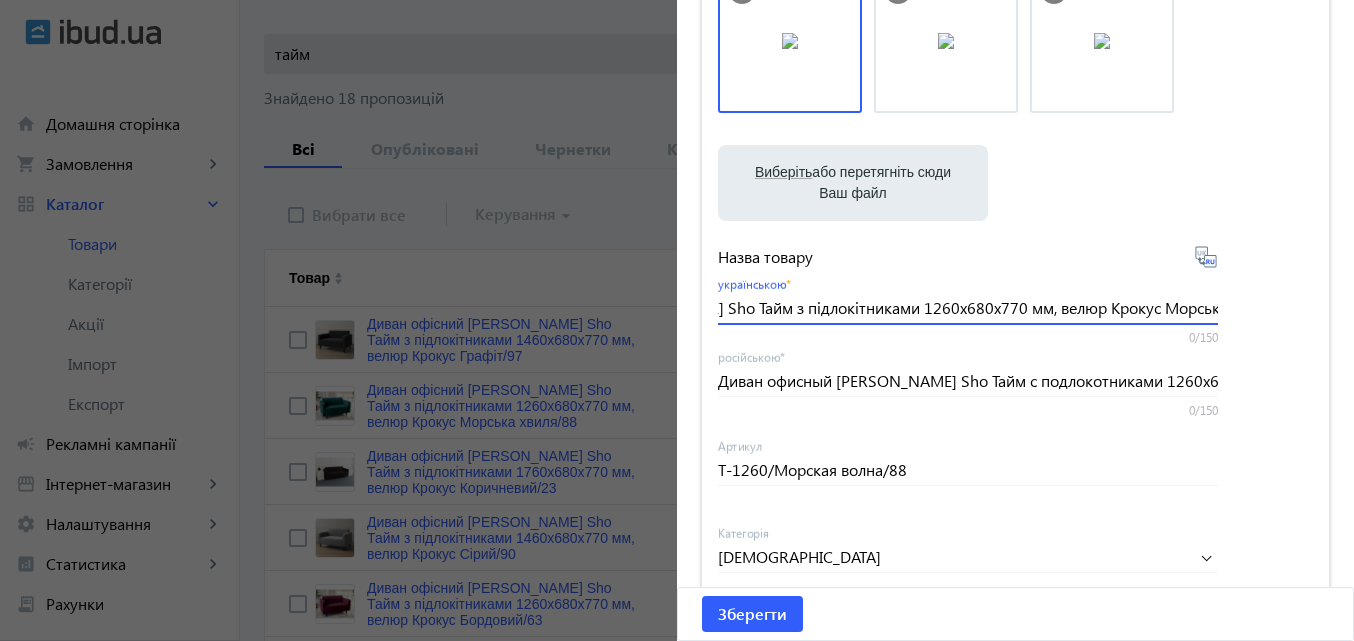 scroll, scrollTop: 200, scrollLeft: 0, axis: vertical 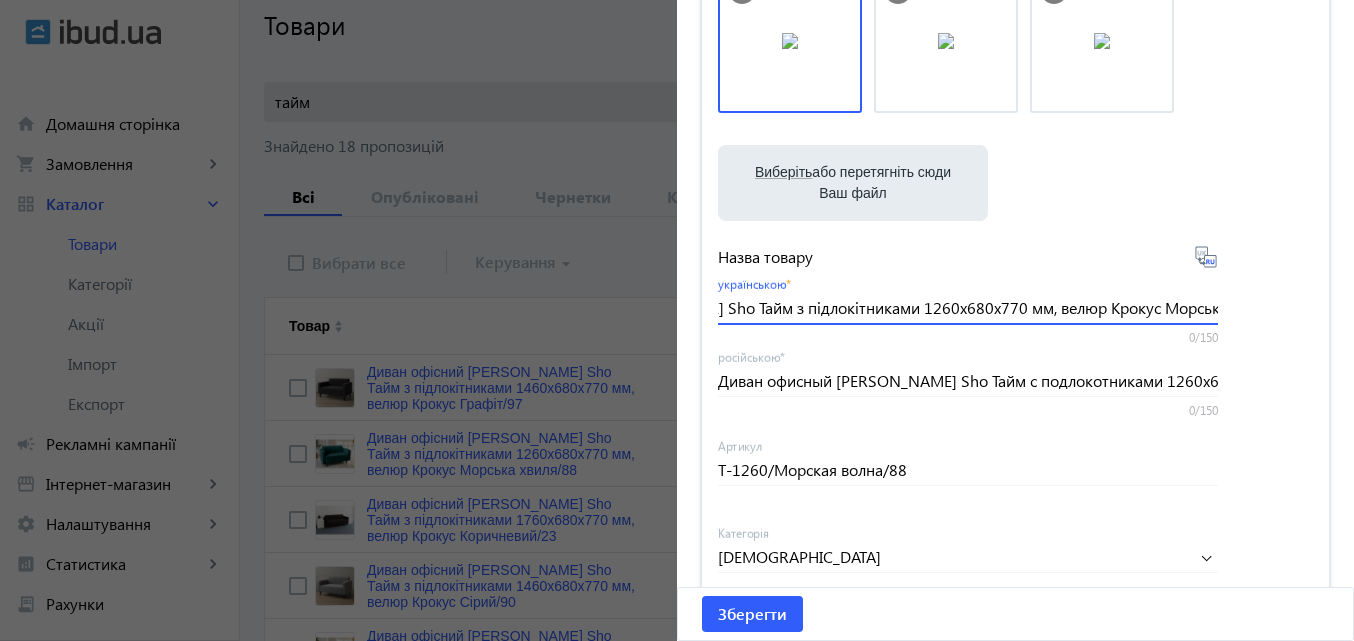 click 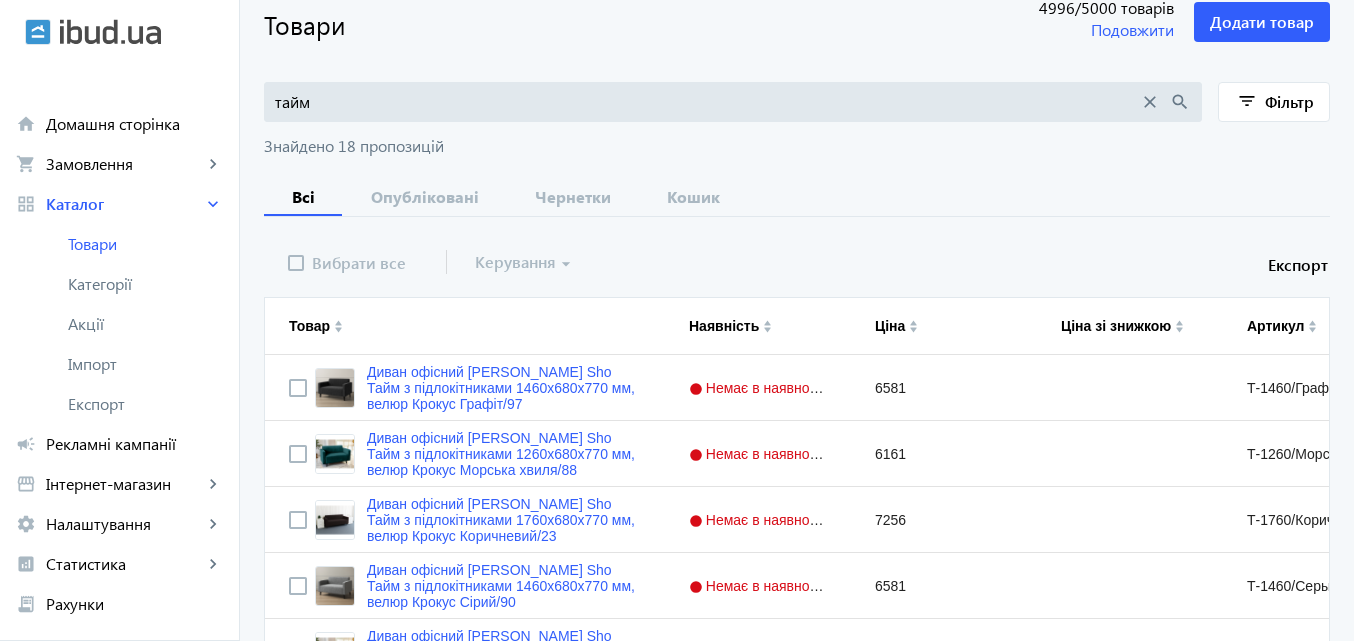 scroll, scrollTop: 0, scrollLeft: 0, axis: both 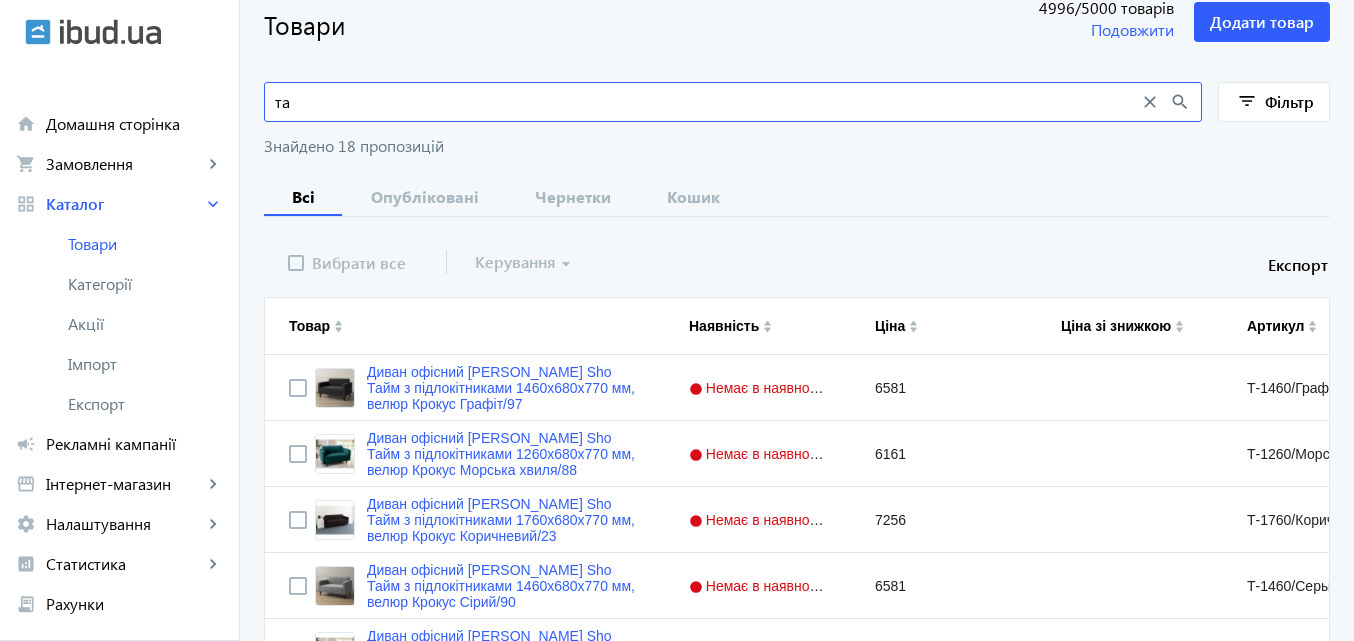 type on "т" 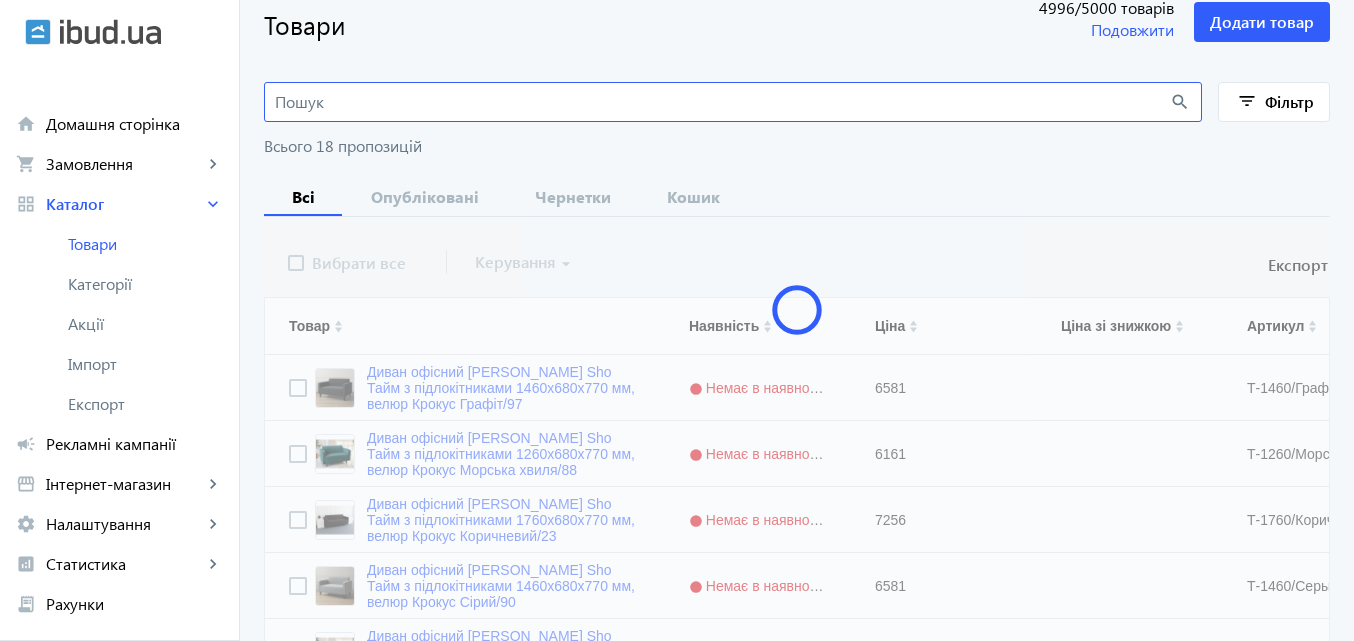 scroll, scrollTop: 0, scrollLeft: 0, axis: both 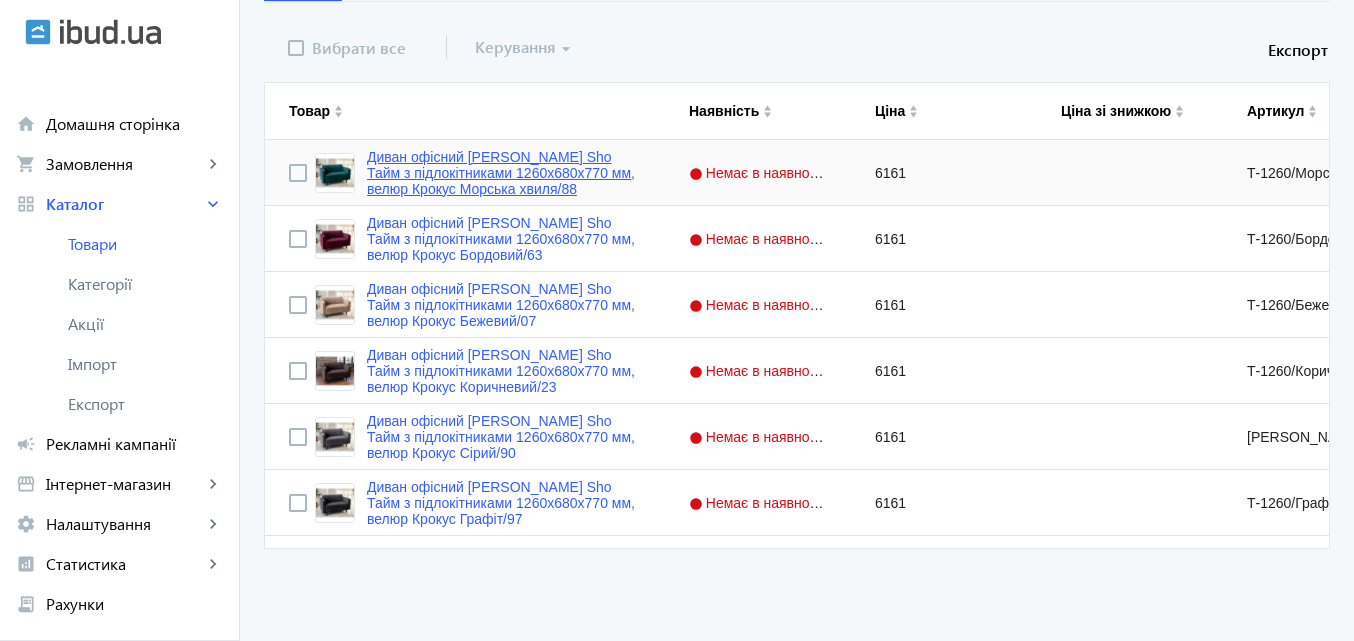 type on "Диван офісний Tobi Sho Тайм з підлокітниками 1260х680х770 мм, велюр Крокус" 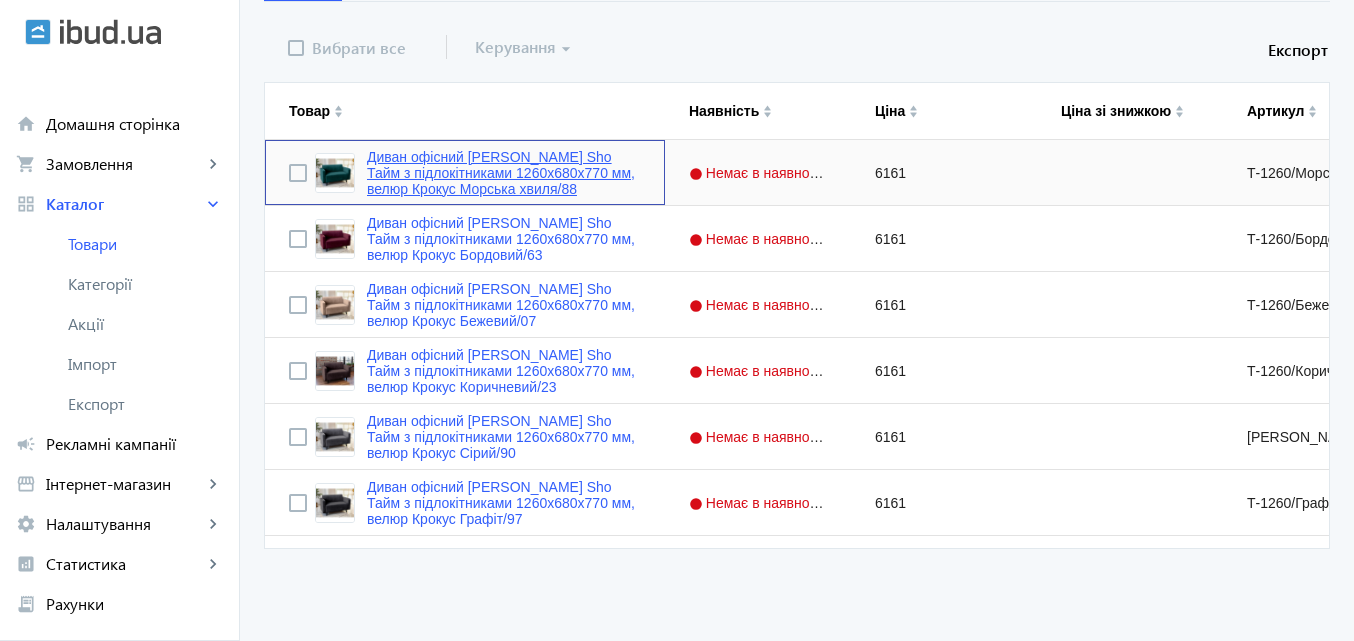 click on "Диван офісний Tobi Sho Тайм з підлокітниками 1260х680х770 мм, велюр Крокус Морська хвиля/88" 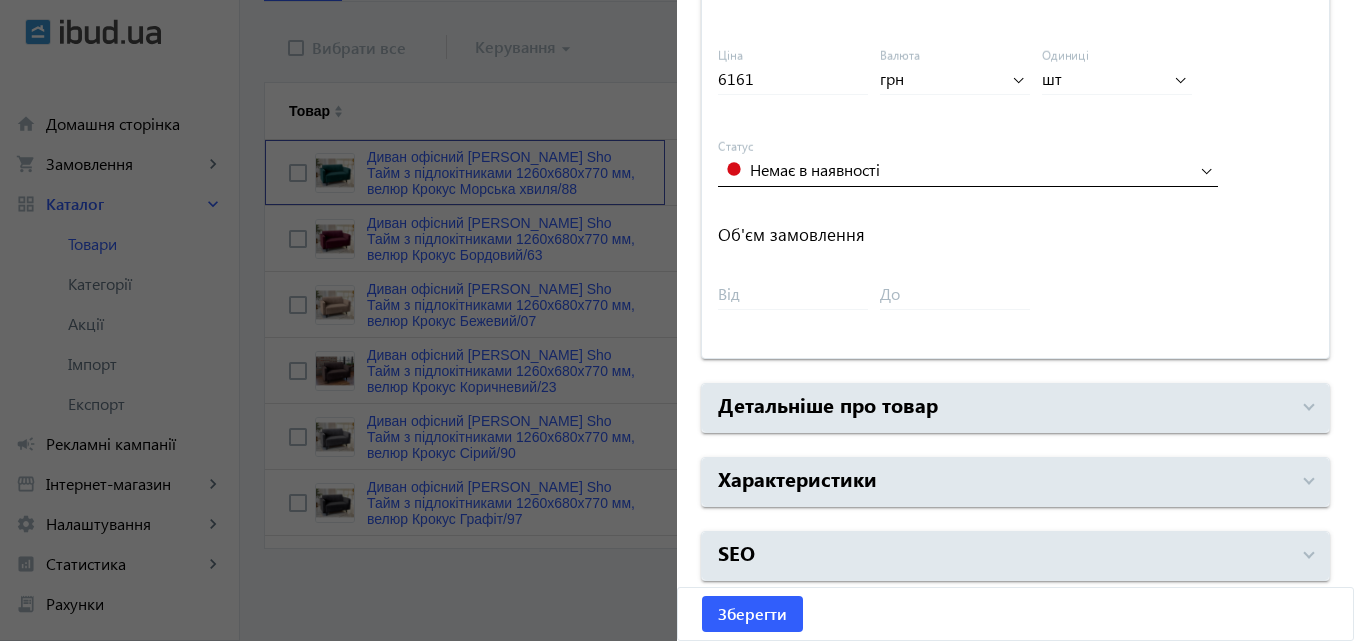 scroll, scrollTop: 947, scrollLeft: 0, axis: vertical 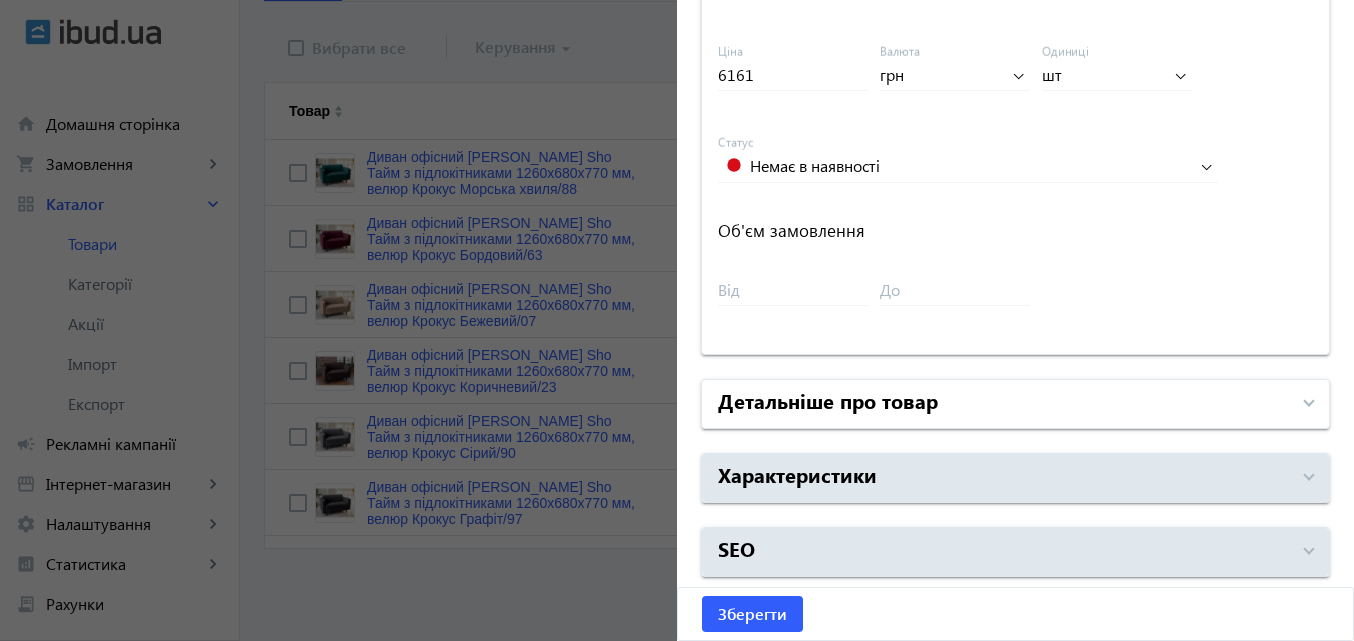 click on "Детальніше про товар" at bounding box center (828, 400) 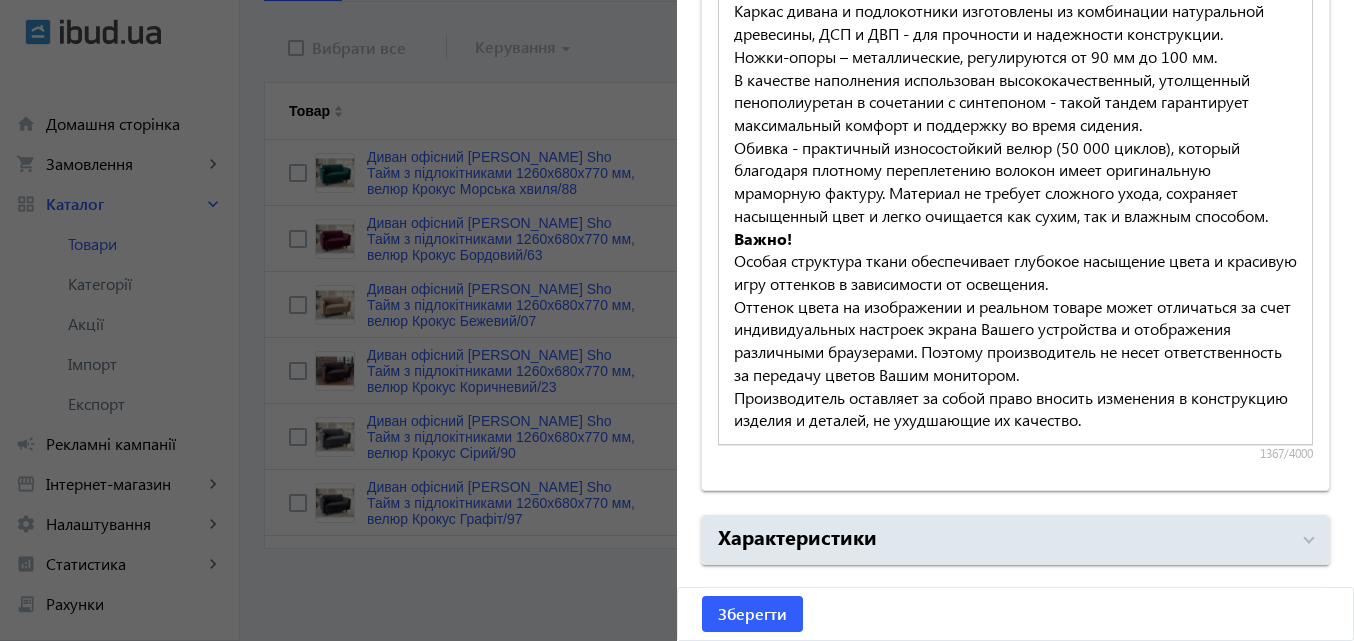 scroll, scrollTop: 2341, scrollLeft: 0, axis: vertical 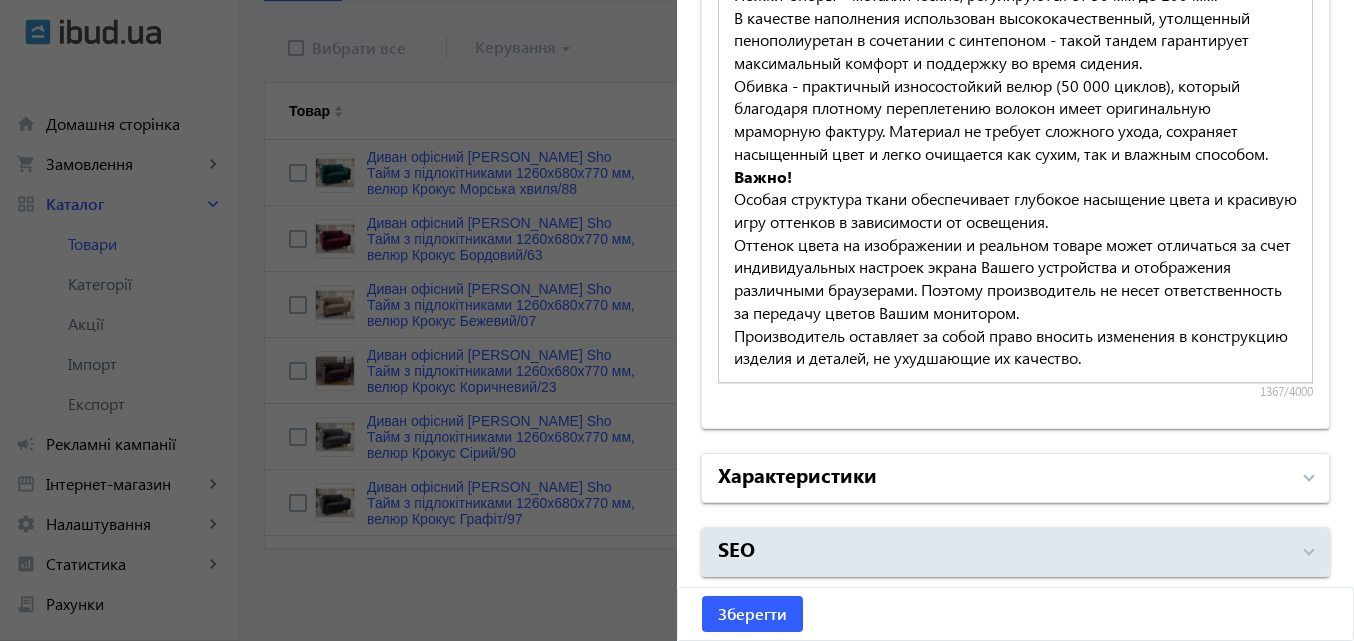 click on "Характеристики" at bounding box center (797, 474) 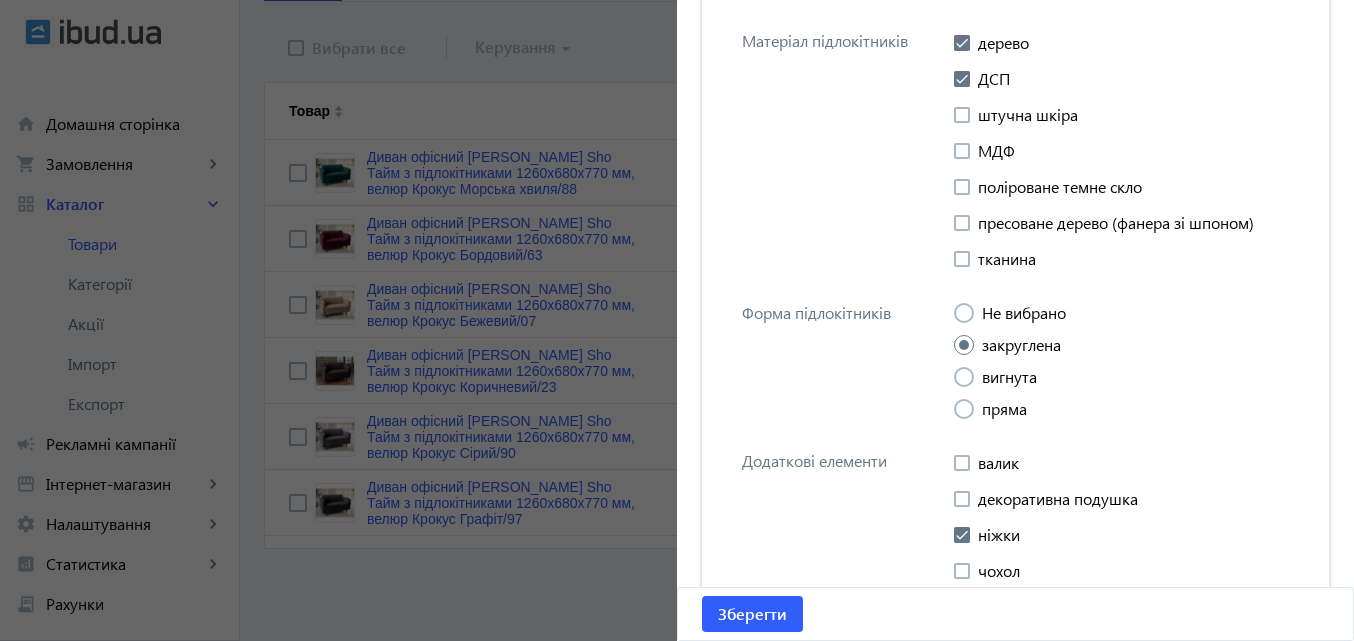 scroll, scrollTop: 6641, scrollLeft: 0, axis: vertical 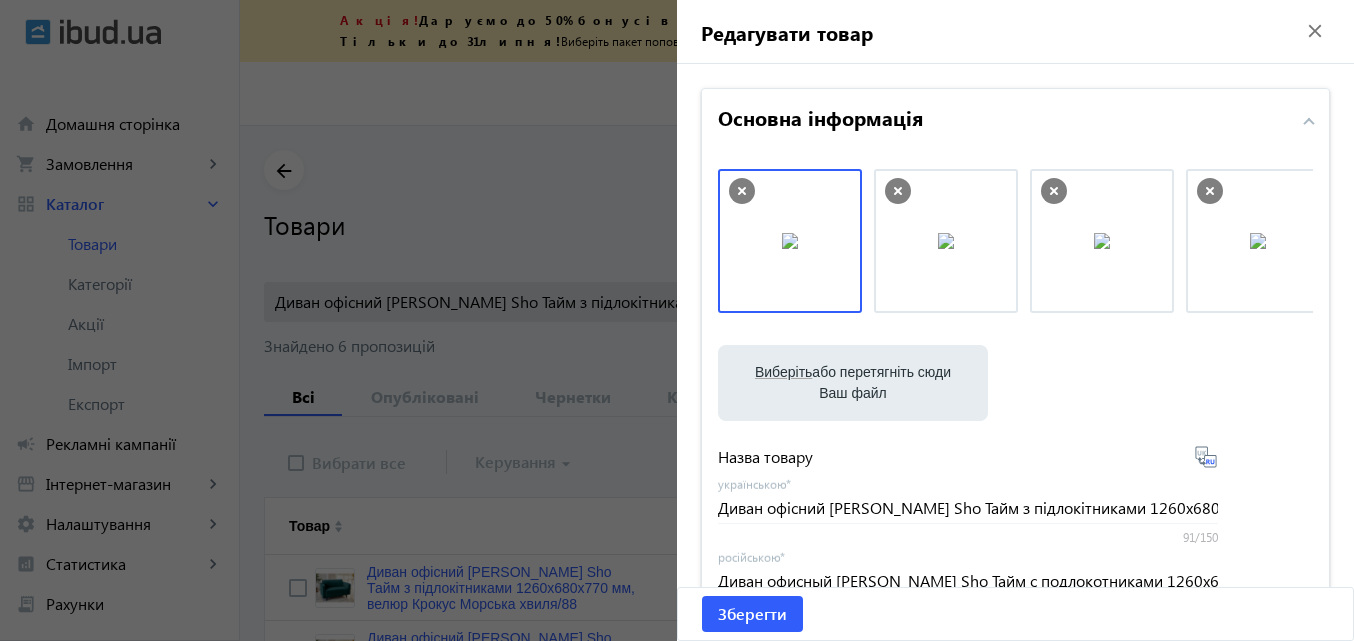 click at bounding box center [790, 241] 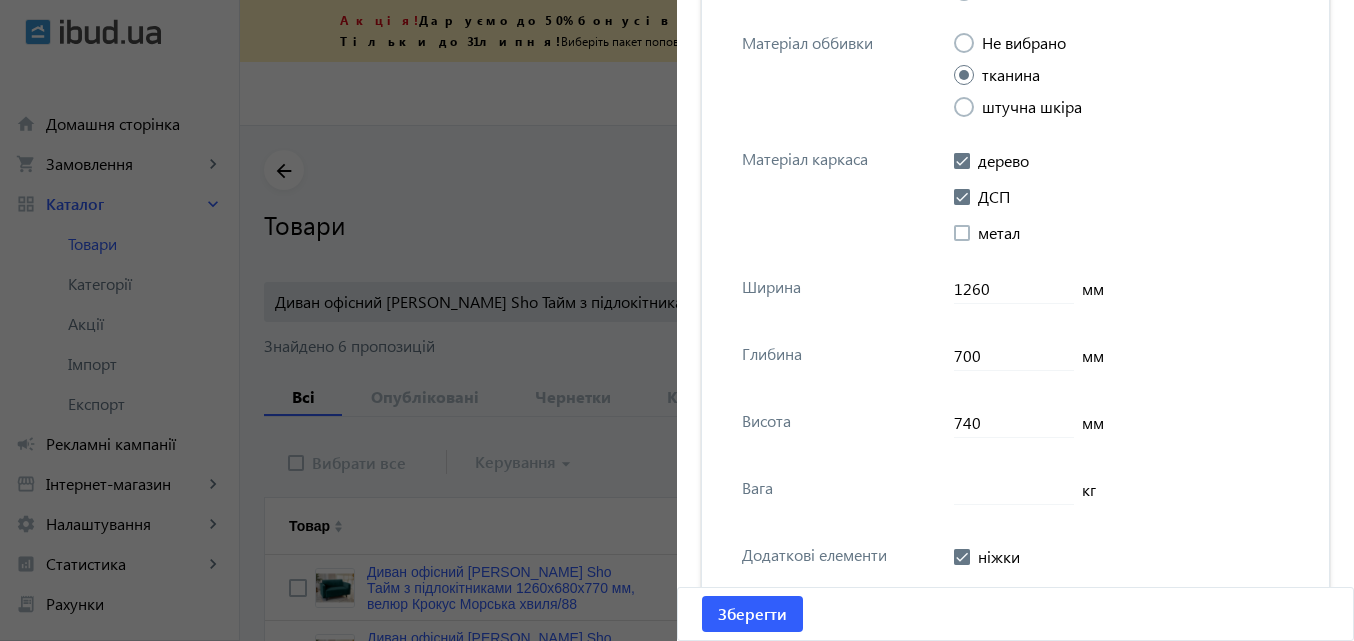 scroll, scrollTop: 7700, scrollLeft: 0, axis: vertical 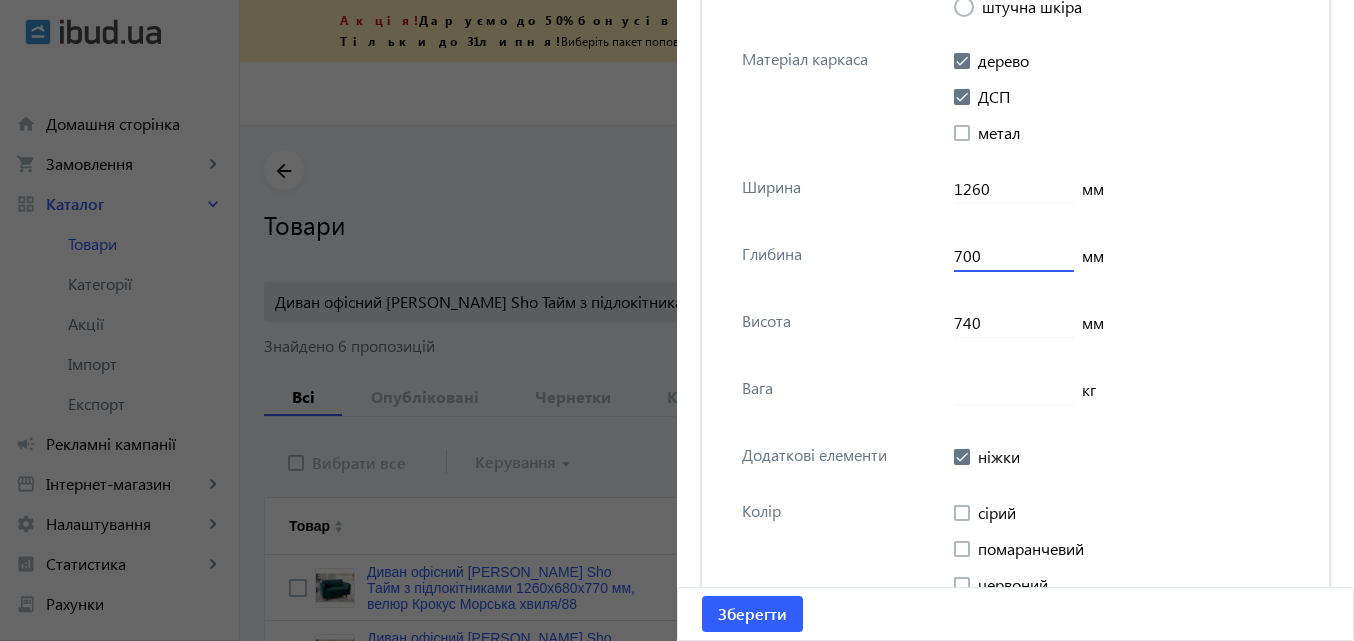 click on "700" at bounding box center (1014, 255) 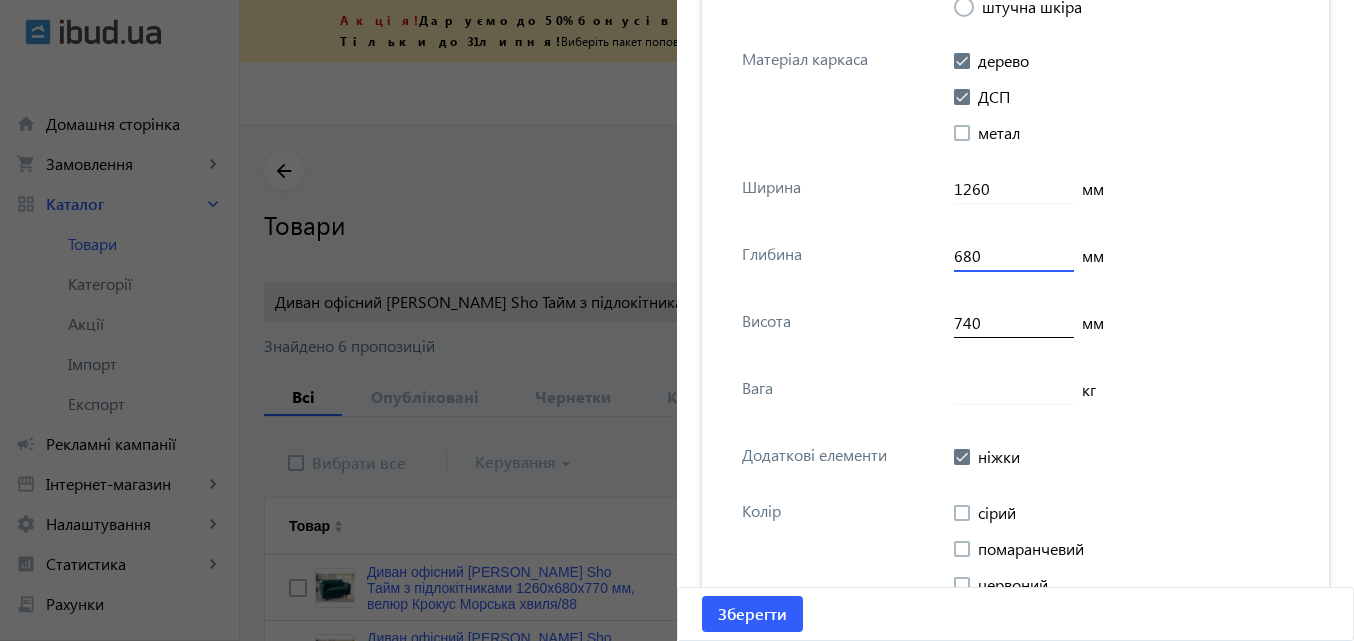 type on "680" 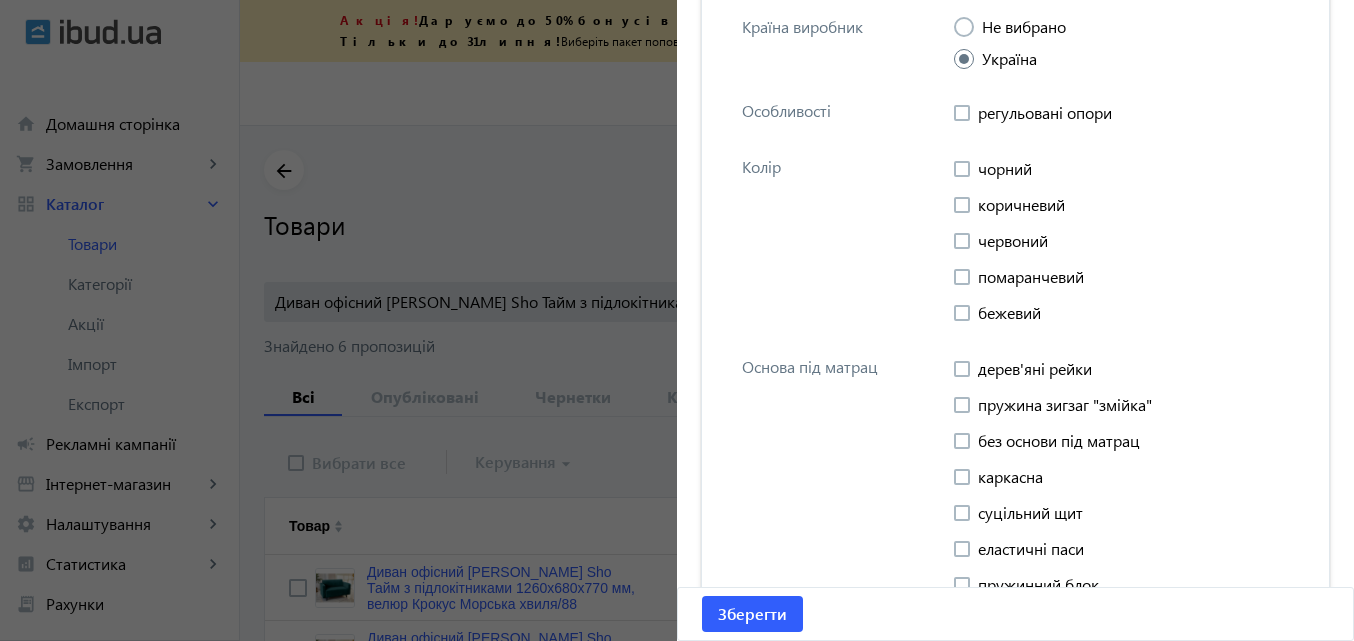 scroll, scrollTop: 8975, scrollLeft: 0, axis: vertical 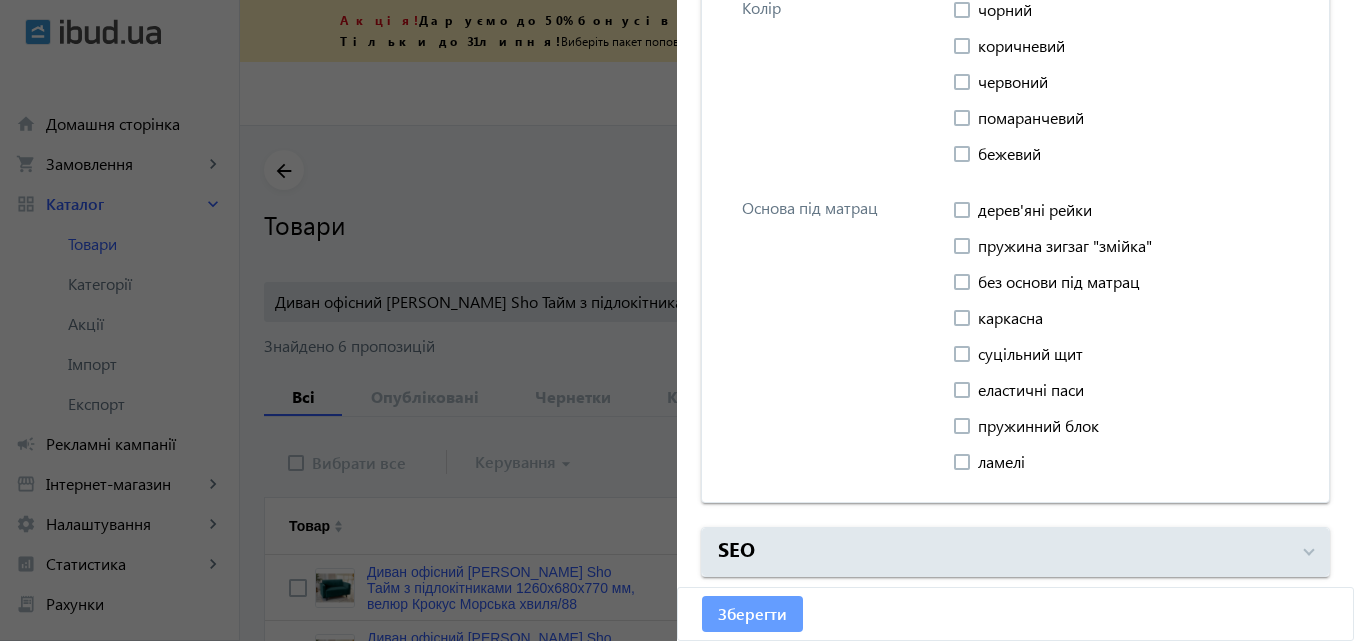 type on "770" 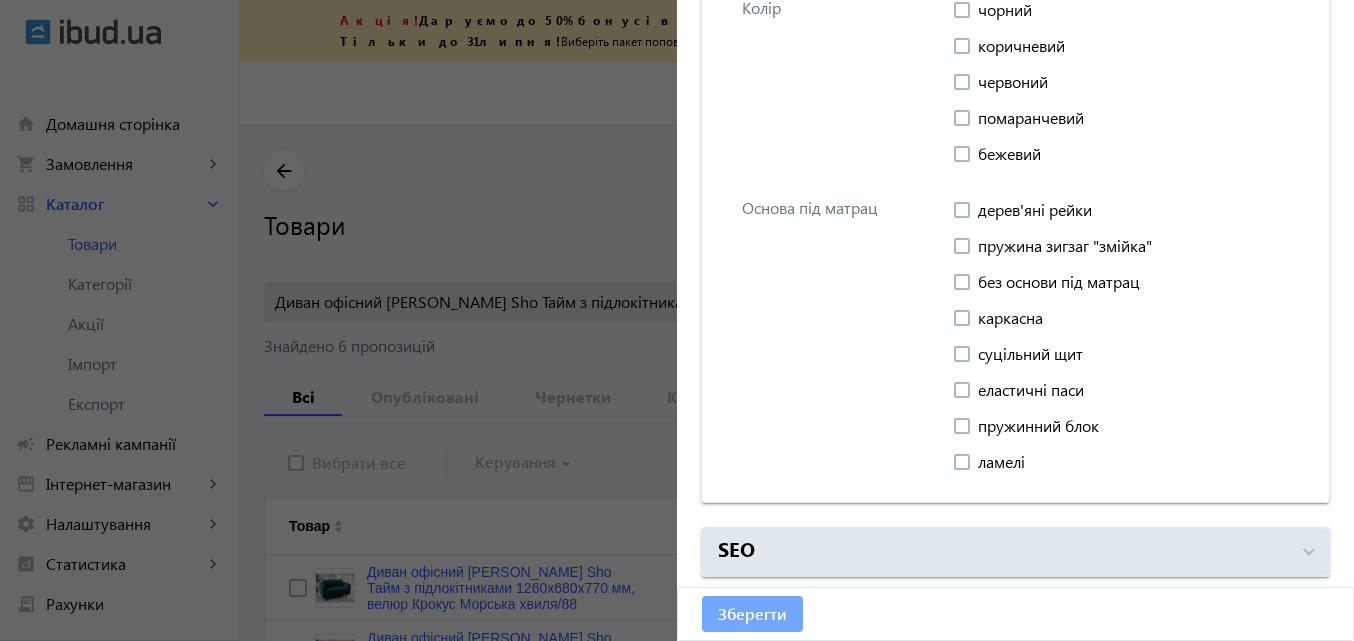 click on "Зберегти" 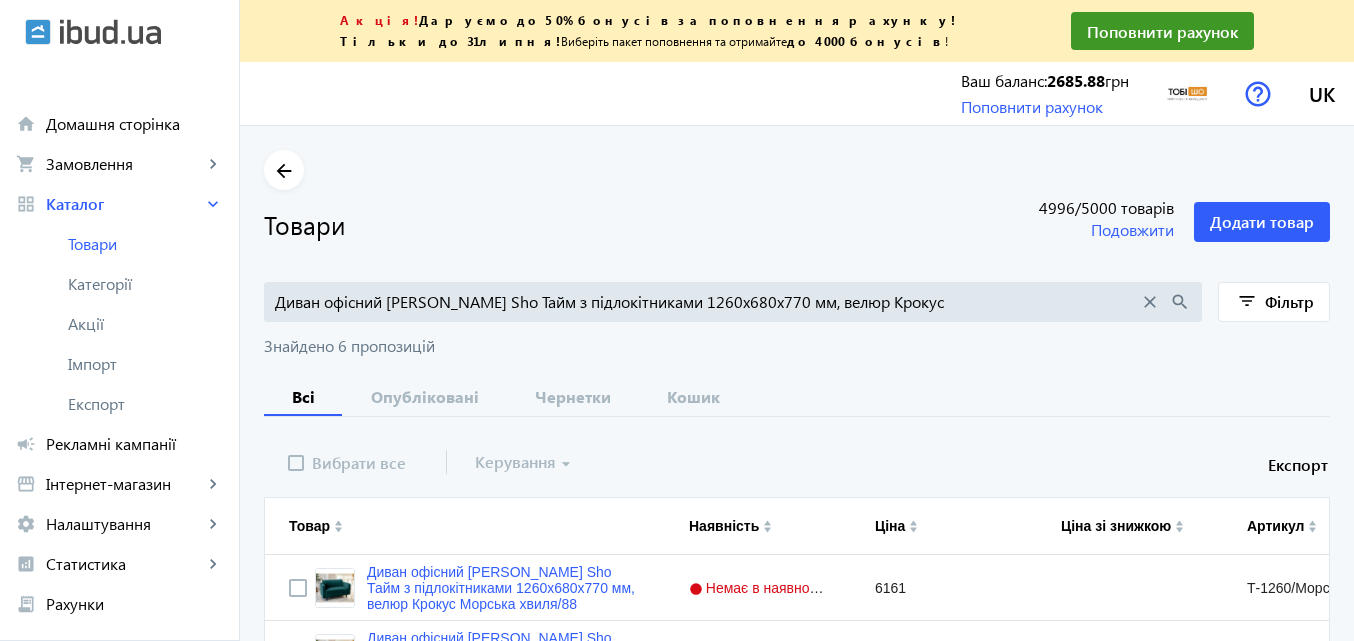 scroll, scrollTop: 0, scrollLeft: 0, axis: both 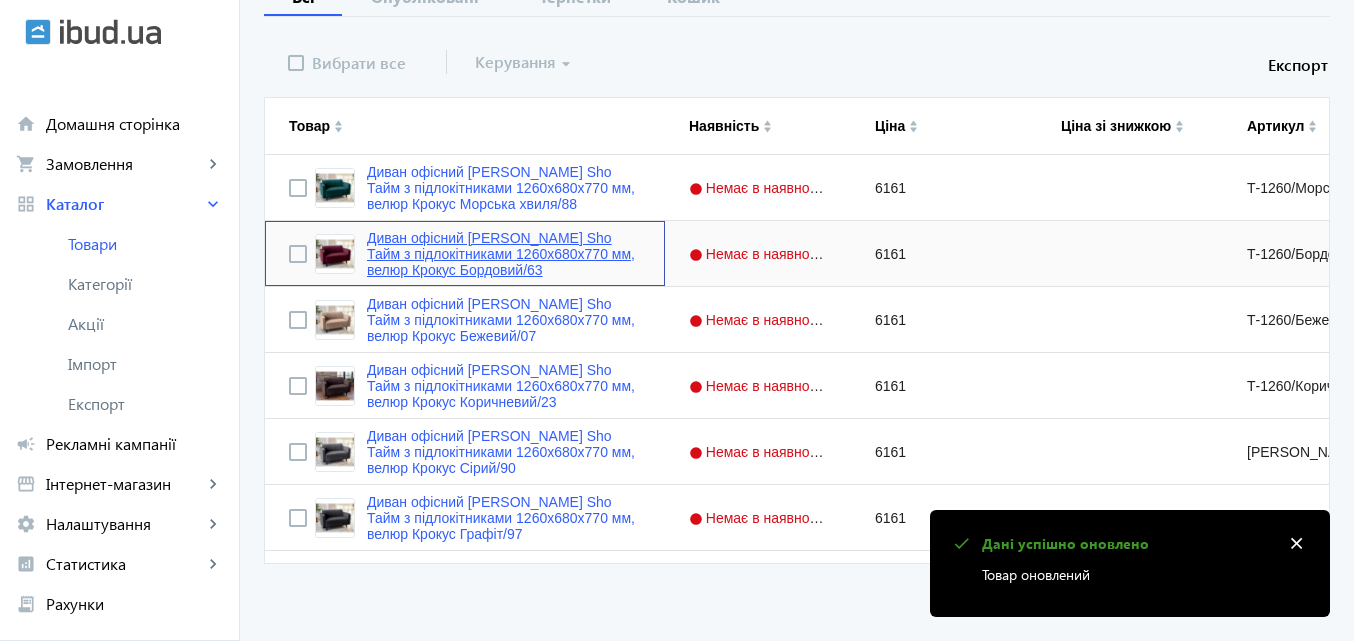 click on "Диван офісний Tobi Sho Тайм з підлокітниками 1260х680х770 мм, велюр Крокус Бордовий/63" 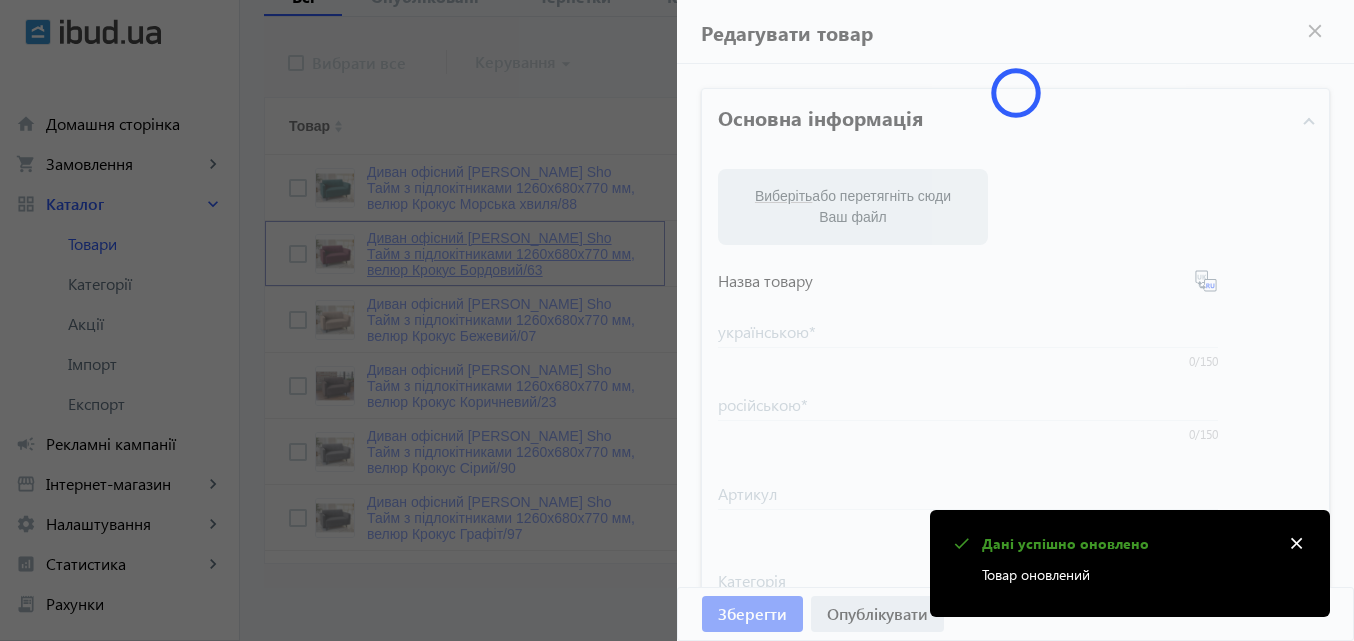 type on "Диван офісний Tobi Sho Тайм з підлокітниками 1260х680х770 мм, велюр Крокус Бордовий/63" 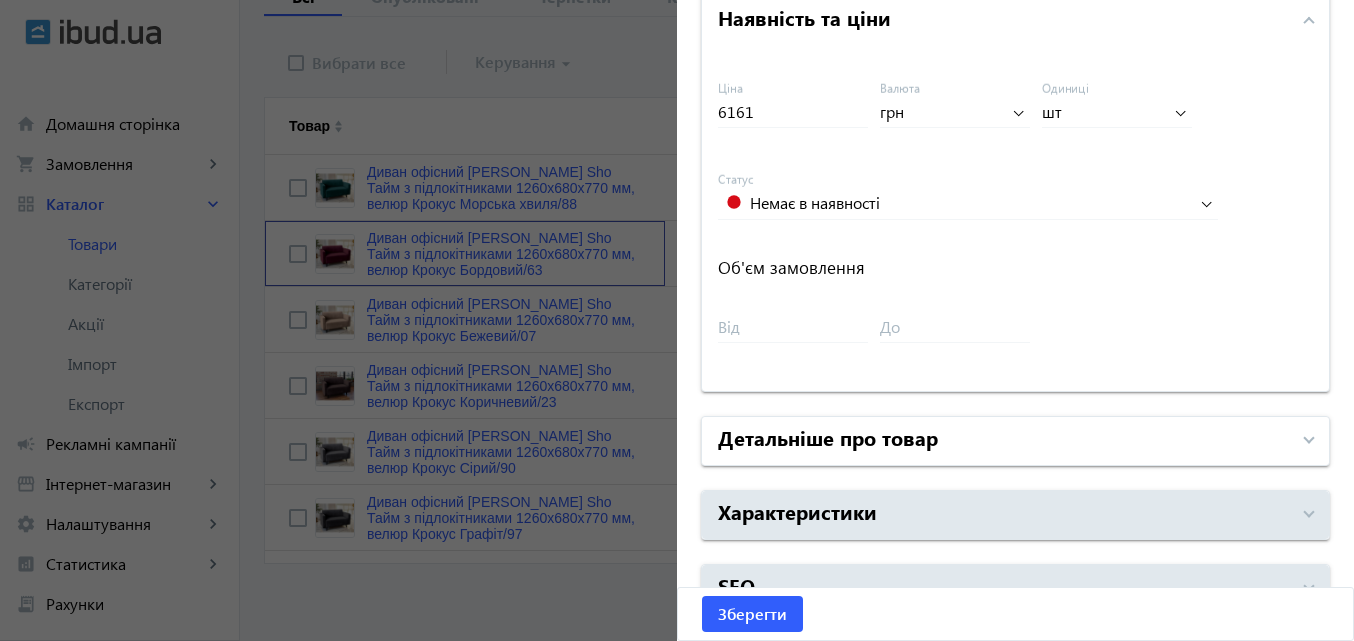 scroll, scrollTop: 947, scrollLeft: 0, axis: vertical 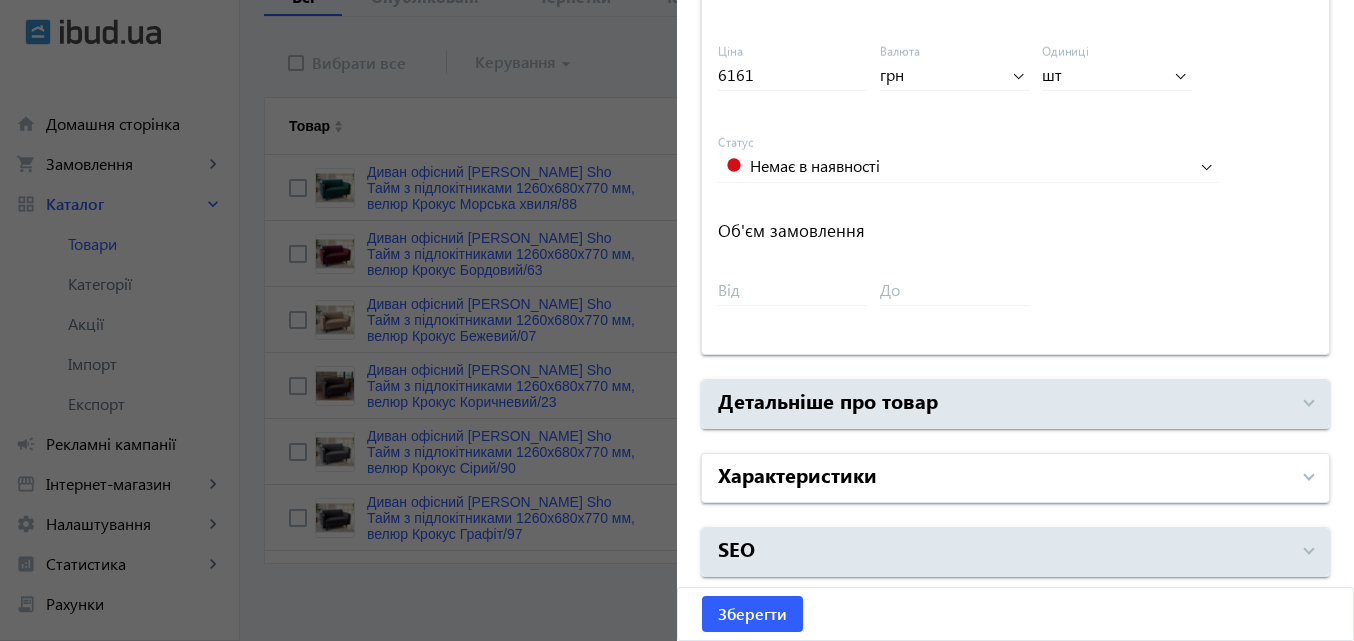 click on "Характеристики" at bounding box center [1003, 478] 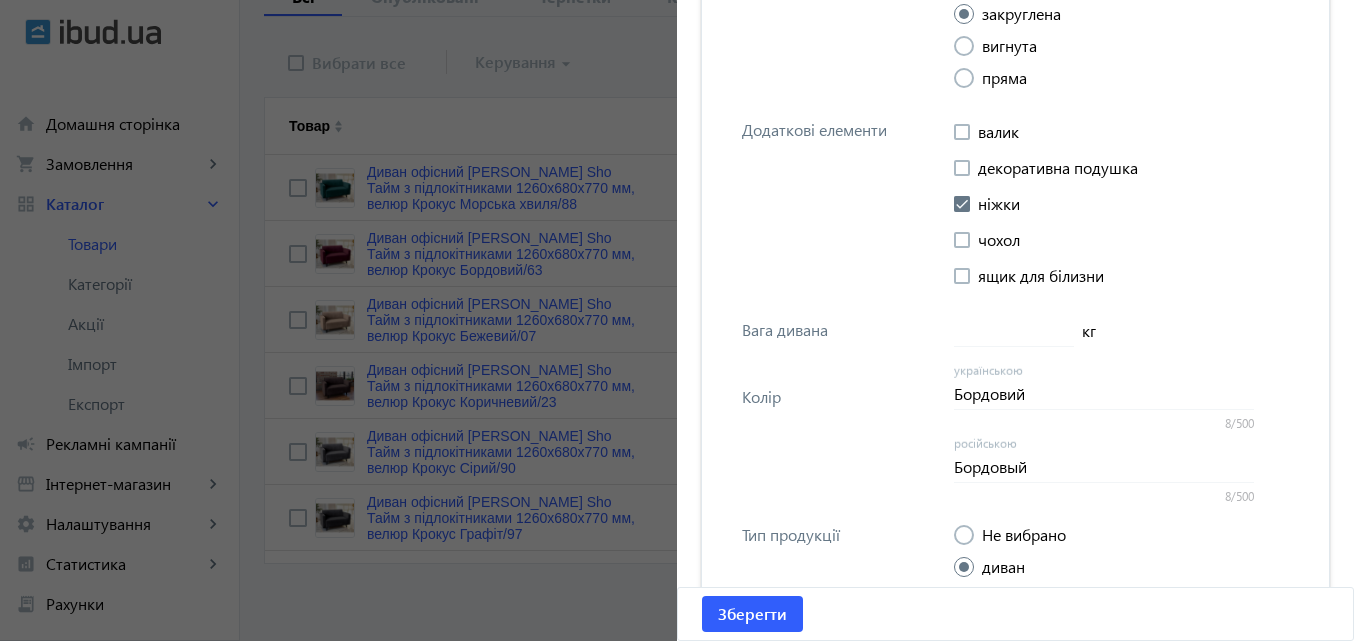 scroll, scrollTop: 5647, scrollLeft: 0, axis: vertical 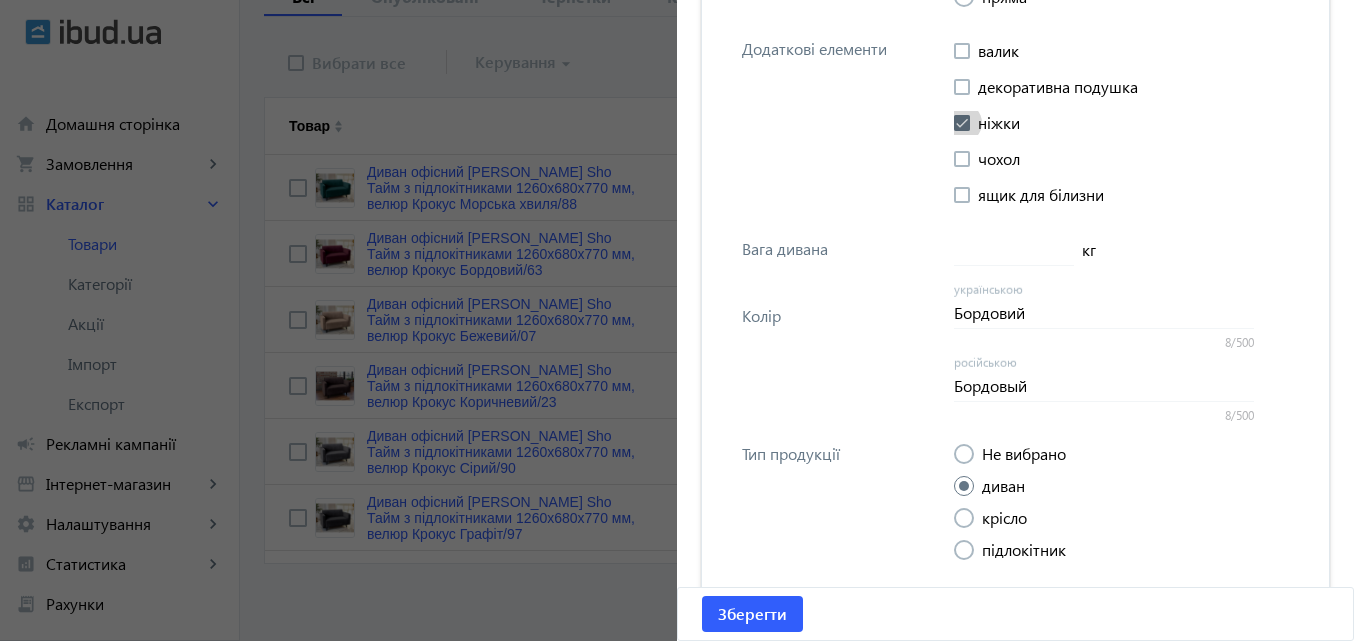 click at bounding box center [962, 123] 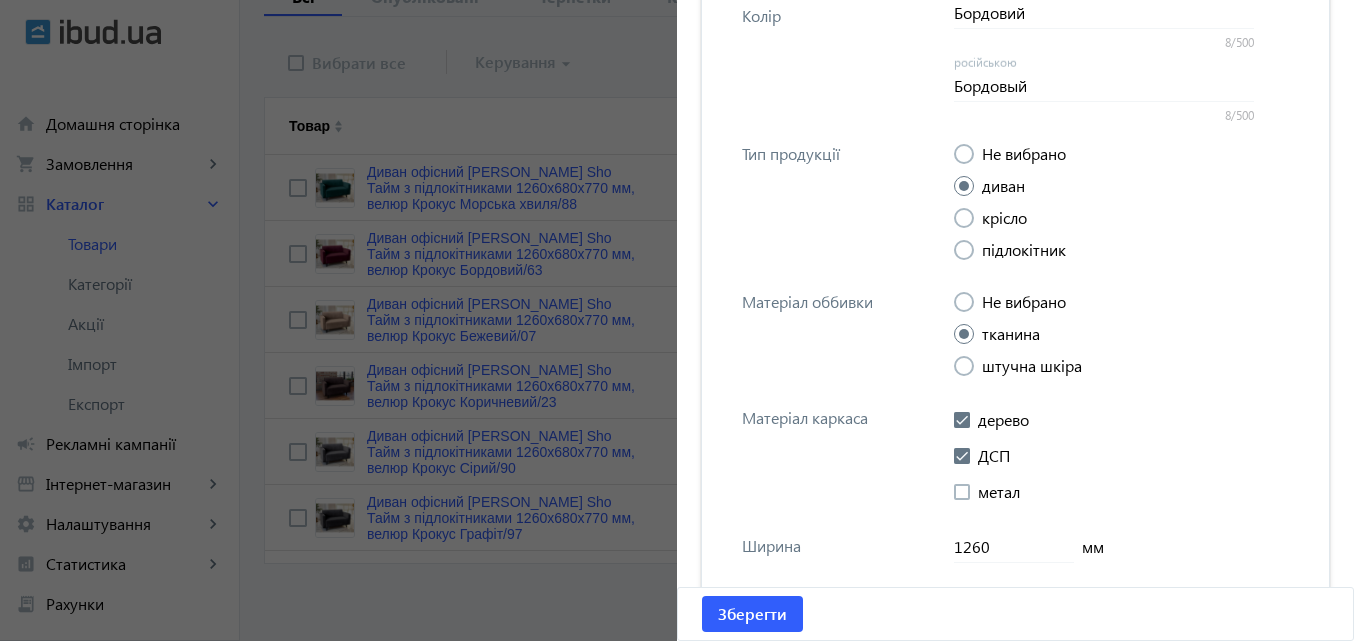 scroll, scrollTop: 6247, scrollLeft: 0, axis: vertical 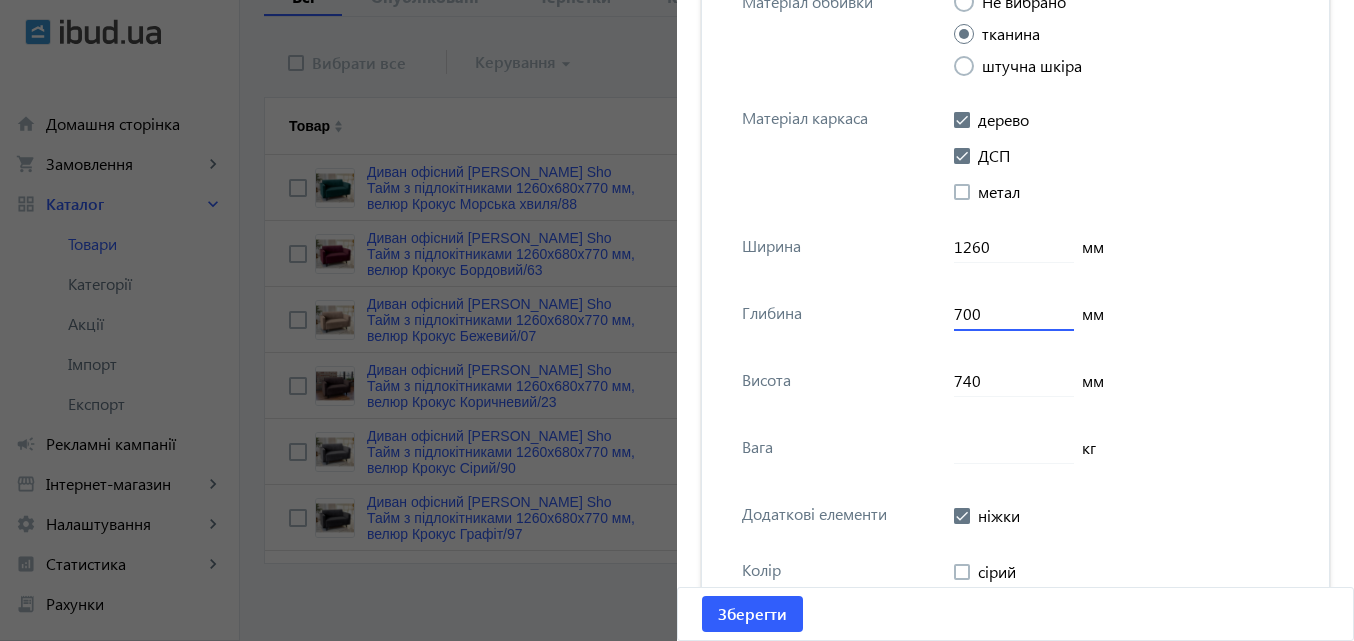 click on "700" at bounding box center [1014, 313] 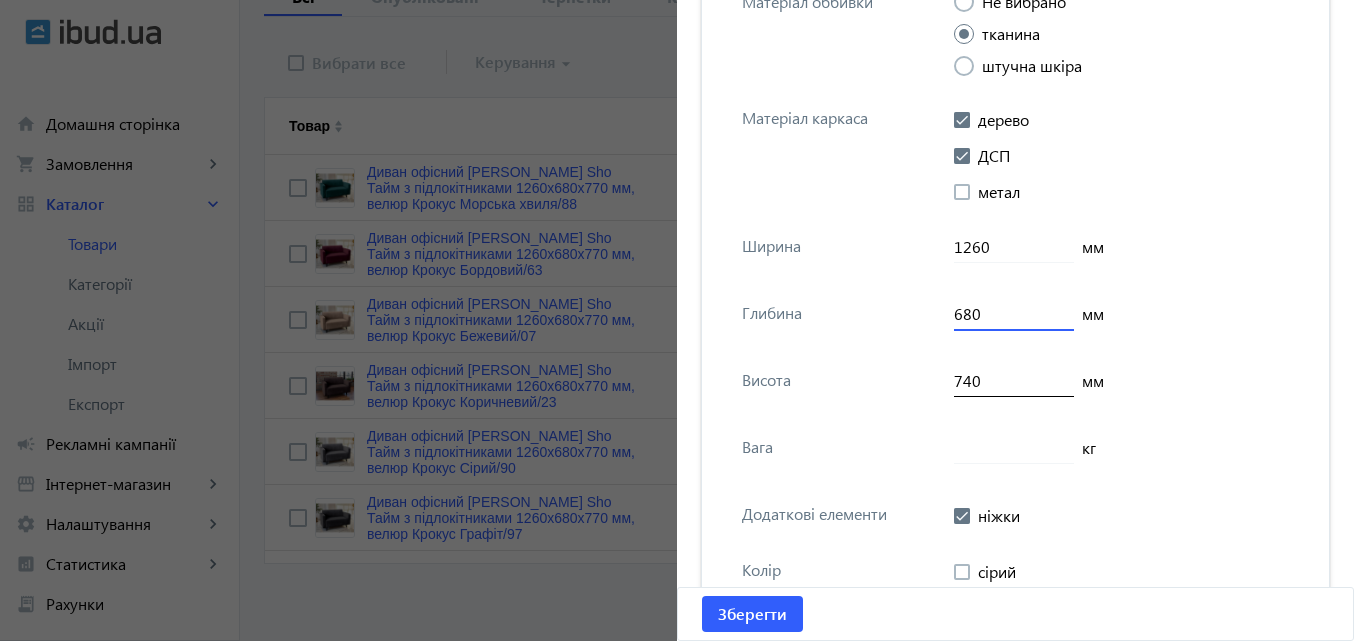 type on "680" 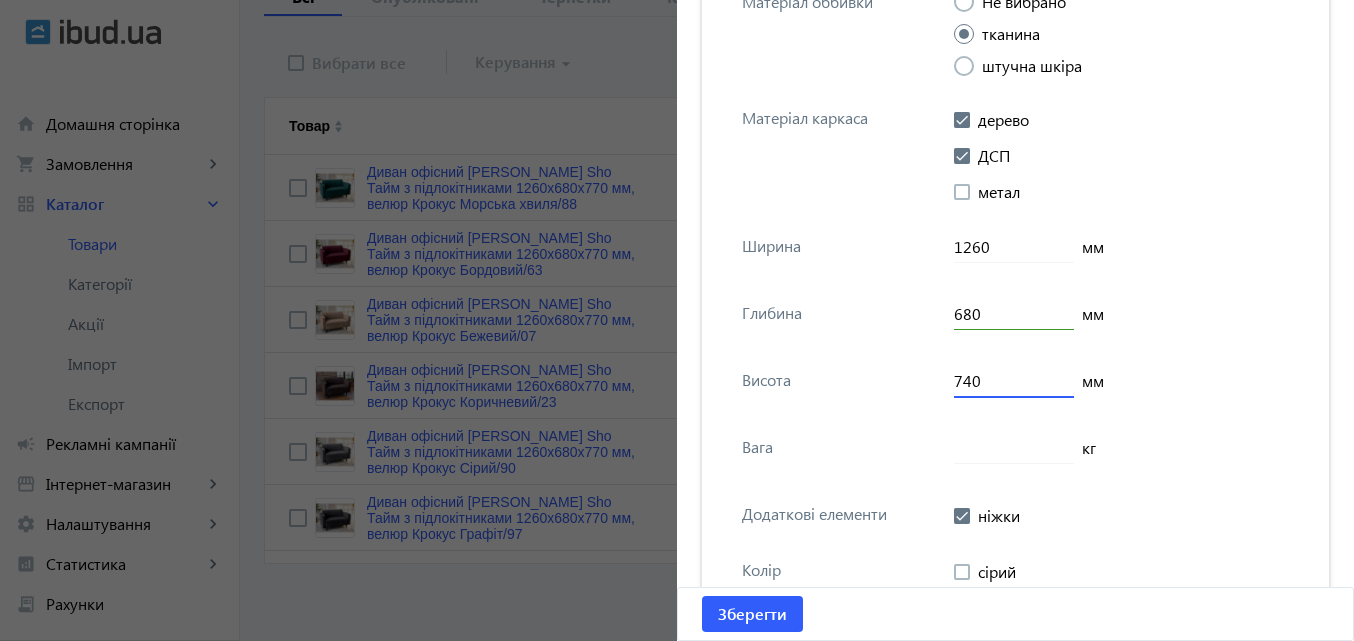 click on "740" at bounding box center [1014, 380] 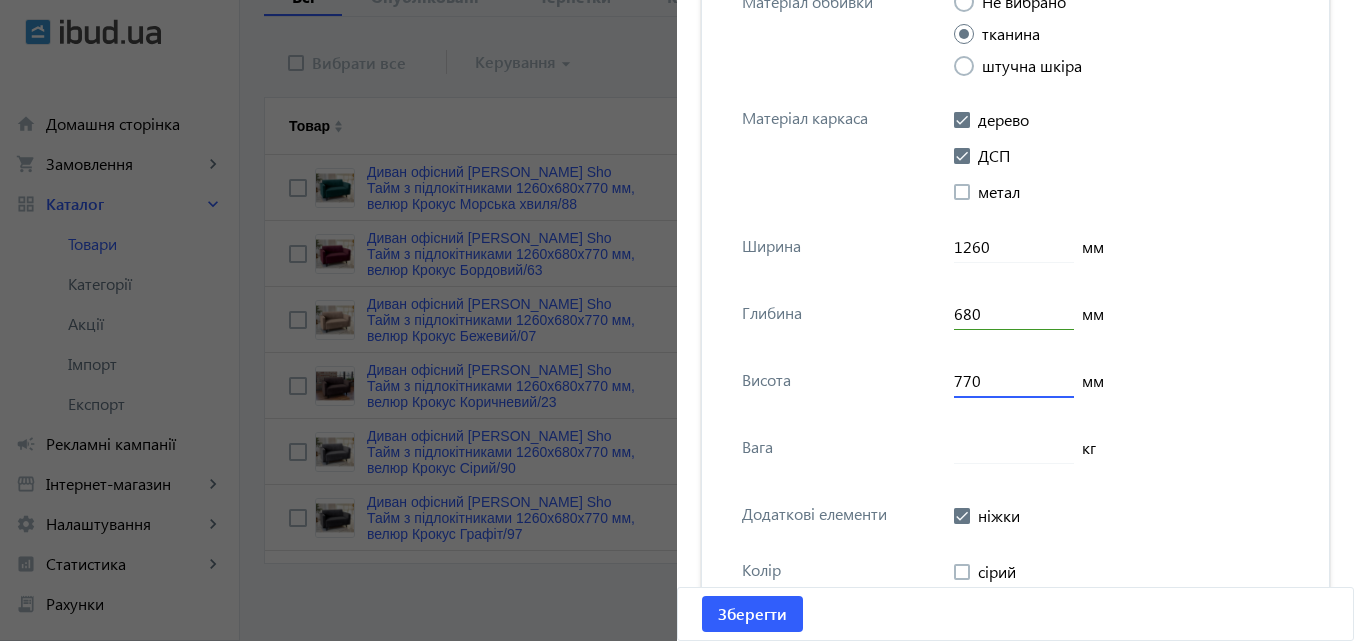 type on "770" 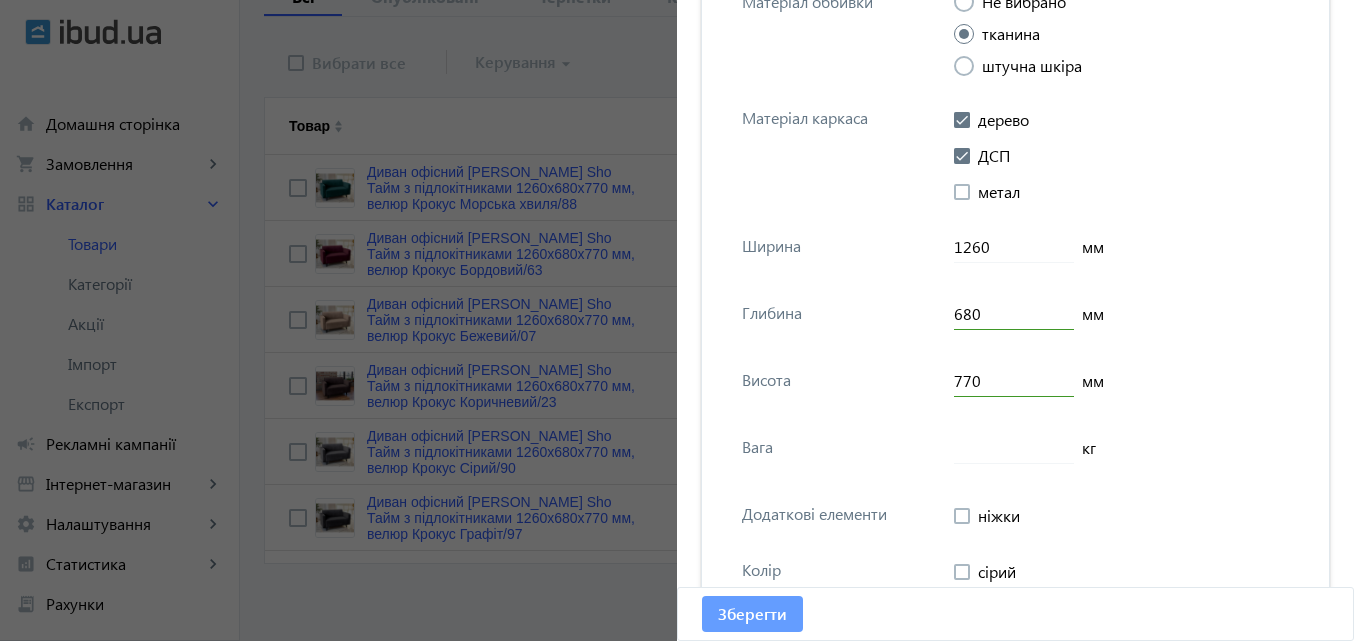 click on "Зберегти" 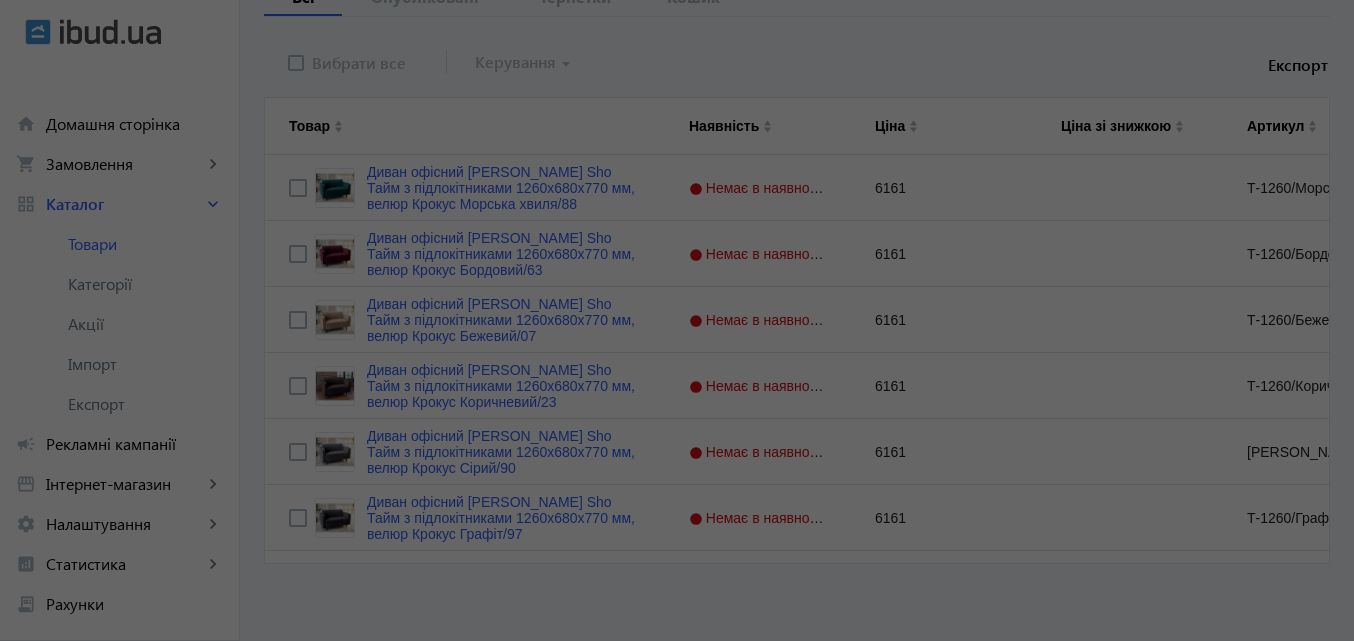 scroll, scrollTop: 0, scrollLeft: 0, axis: both 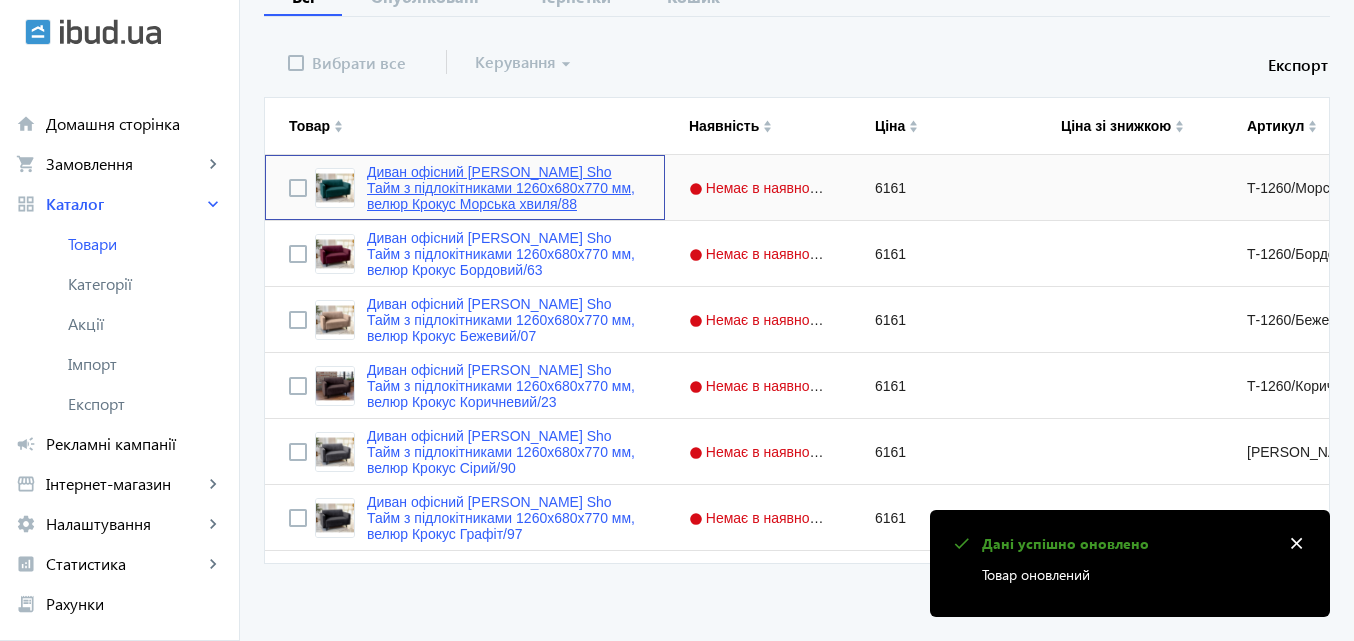 click on "Диван офісний Tobi Sho Тайм з підлокітниками 1260х680х770 мм, велюр Крокус Морська хвиля/88" 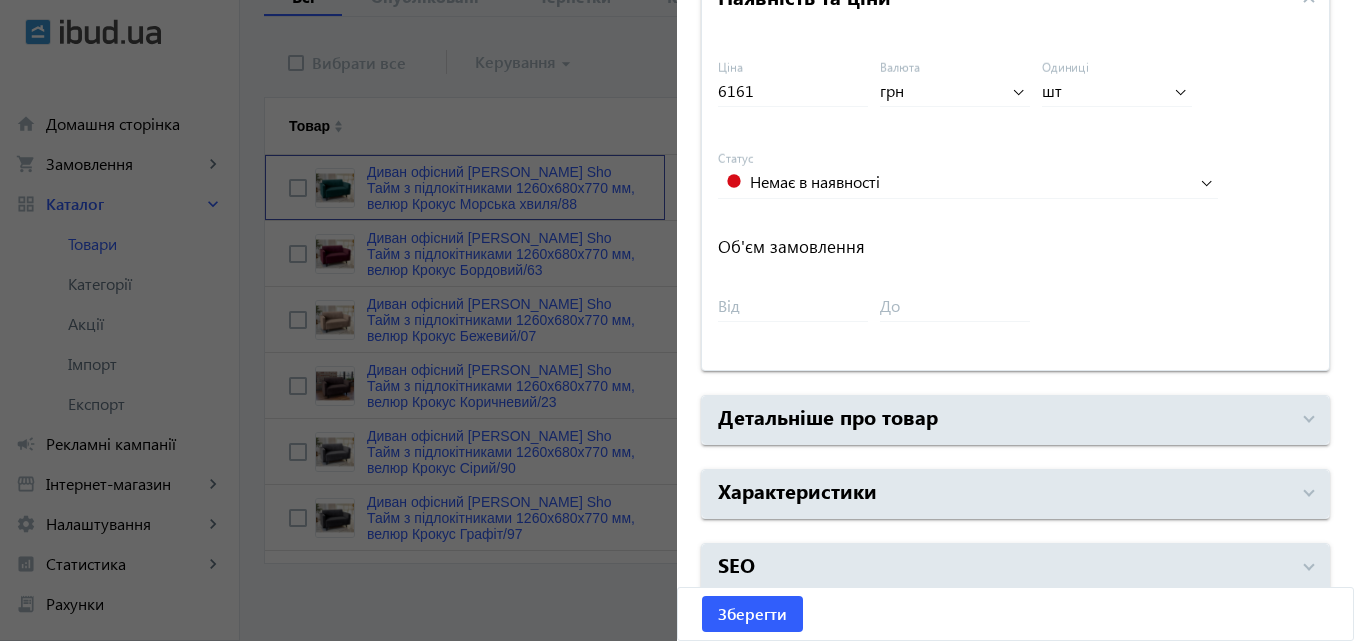 scroll, scrollTop: 947, scrollLeft: 0, axis: vertical 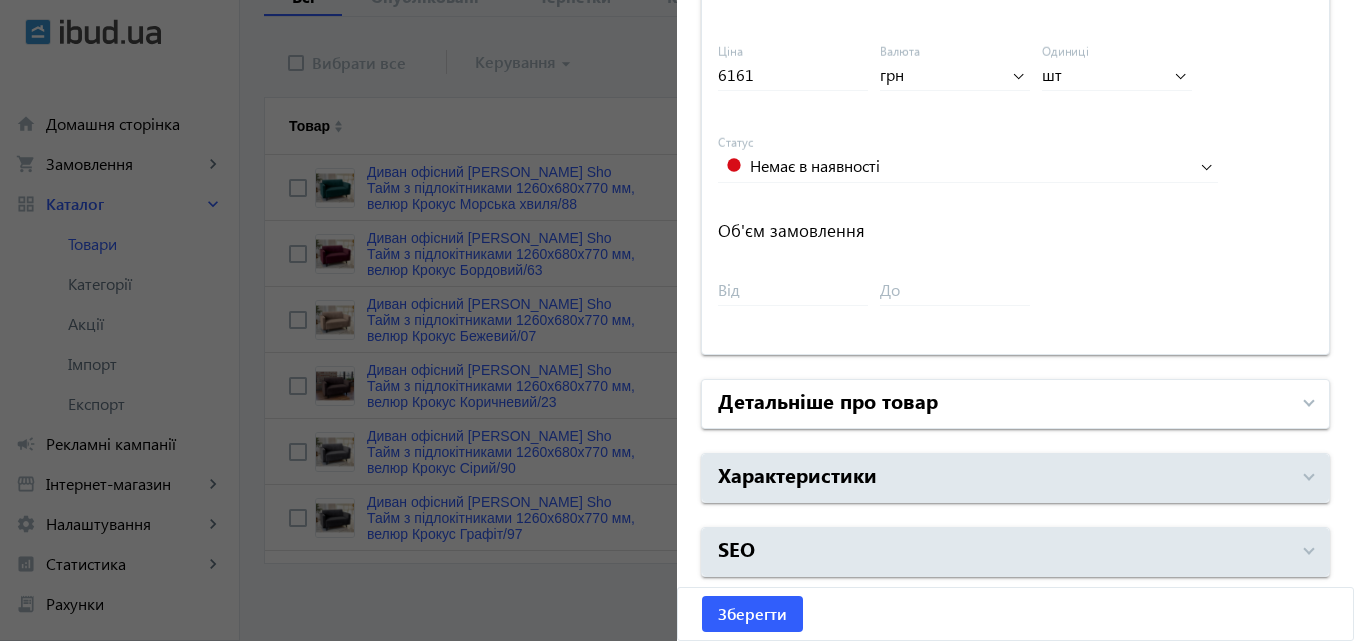 click on "Детальніше про товар" at bounding box center [828, 400] 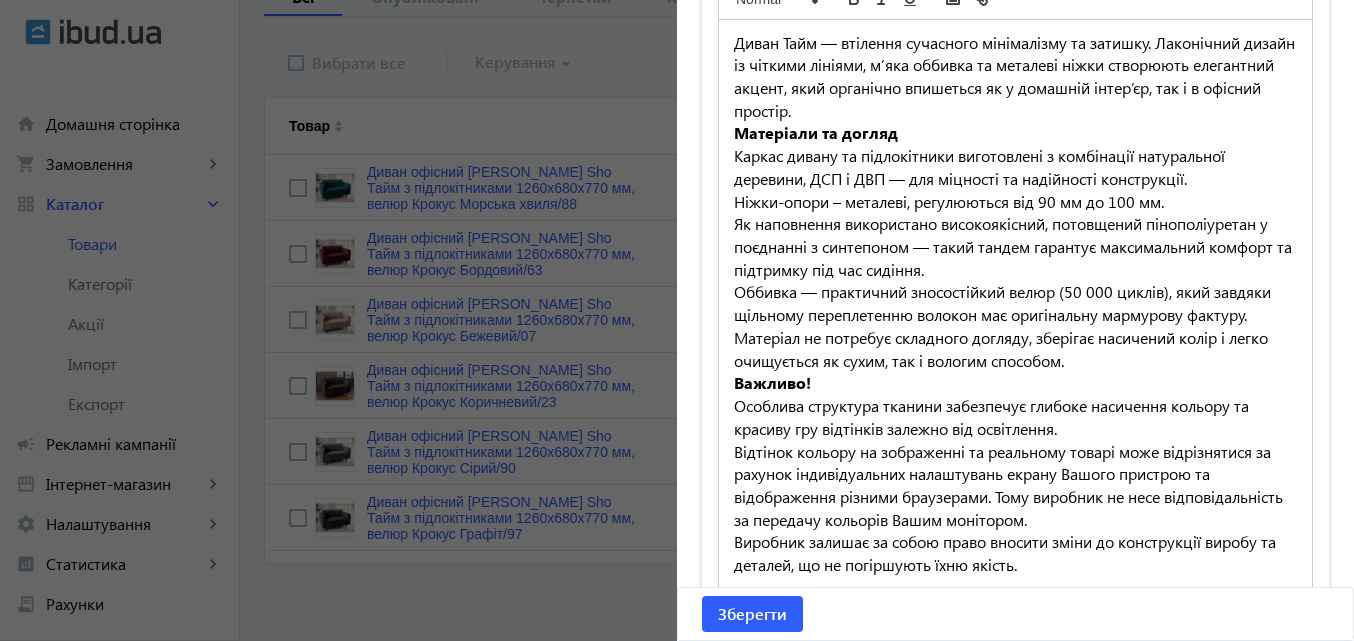 scroll, scrollTop: 1347, scrollLeft: 0, axis: vertical 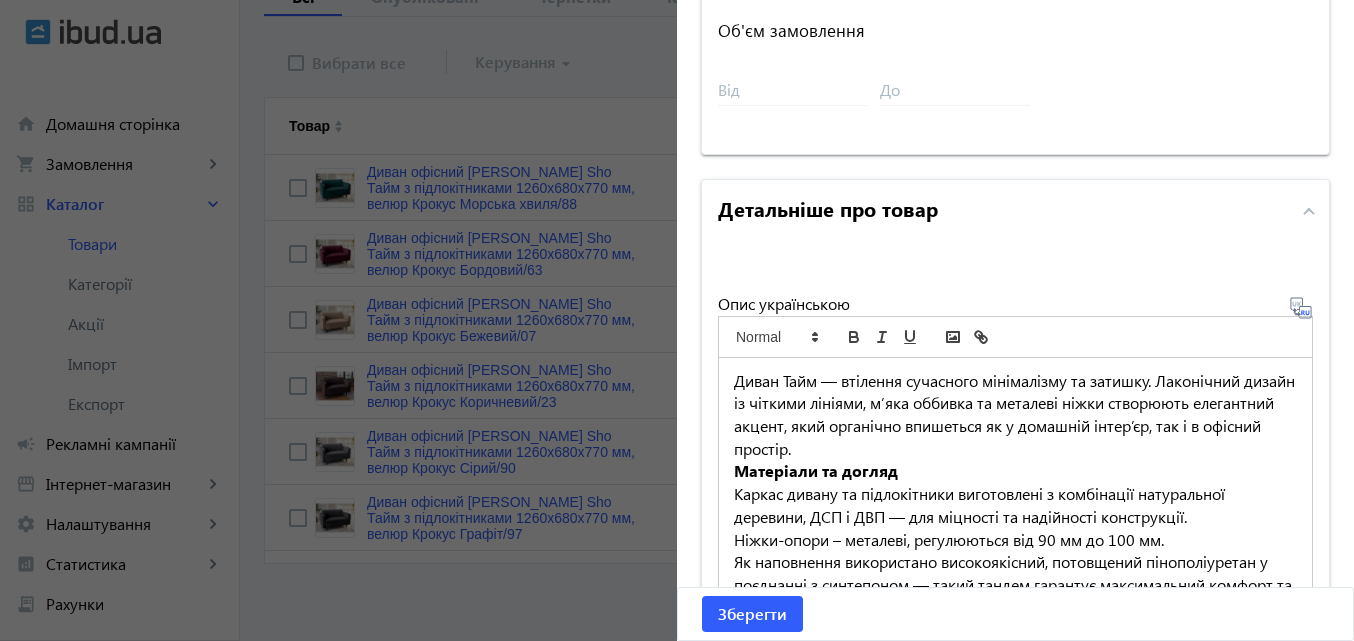 click on "Детальніше про товар" at bounding box center [828, 208] 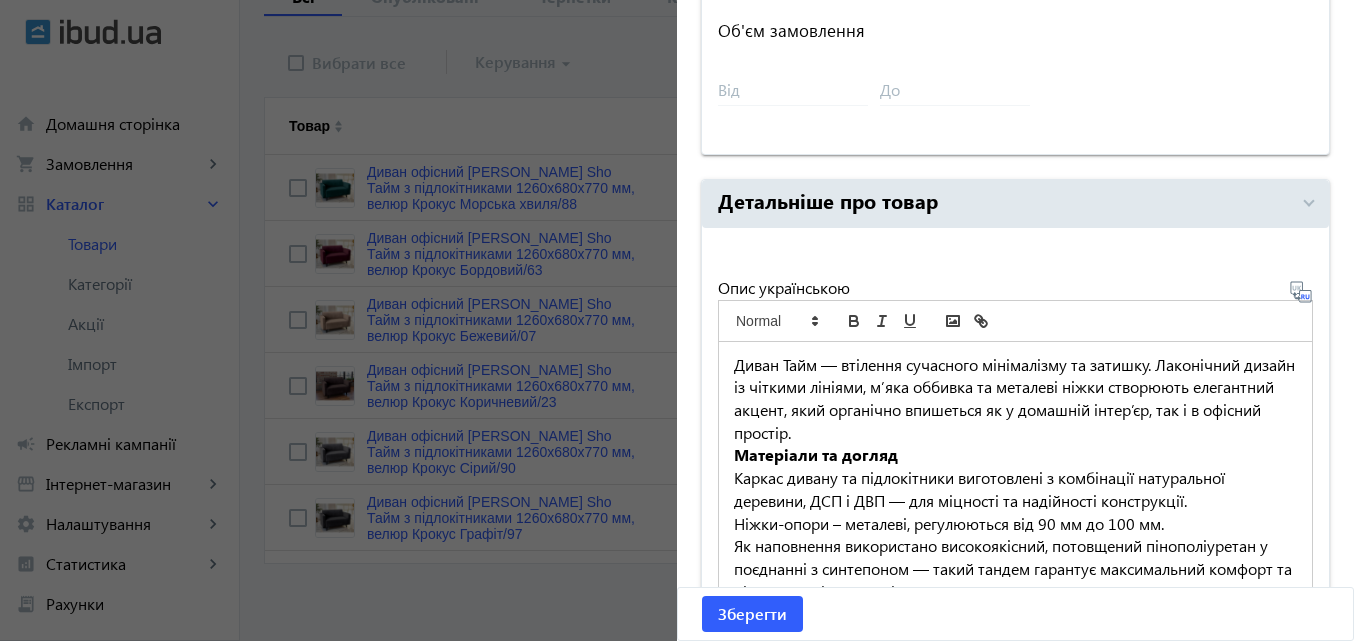 scroll, scrollTop: 947, scrollLeft: 0, axis: vertical 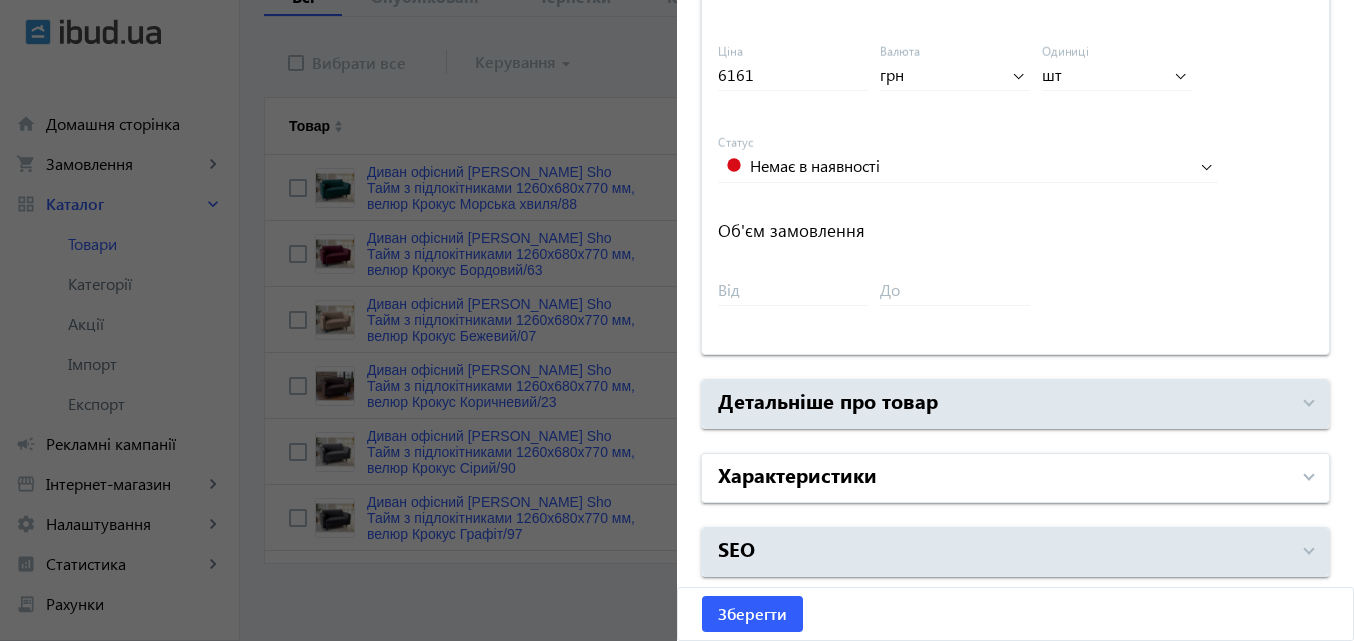 drag, startPoint x: 799, startPoint y: 489, endPoint x: 833, endPoint y: 456, distance: 47.38143 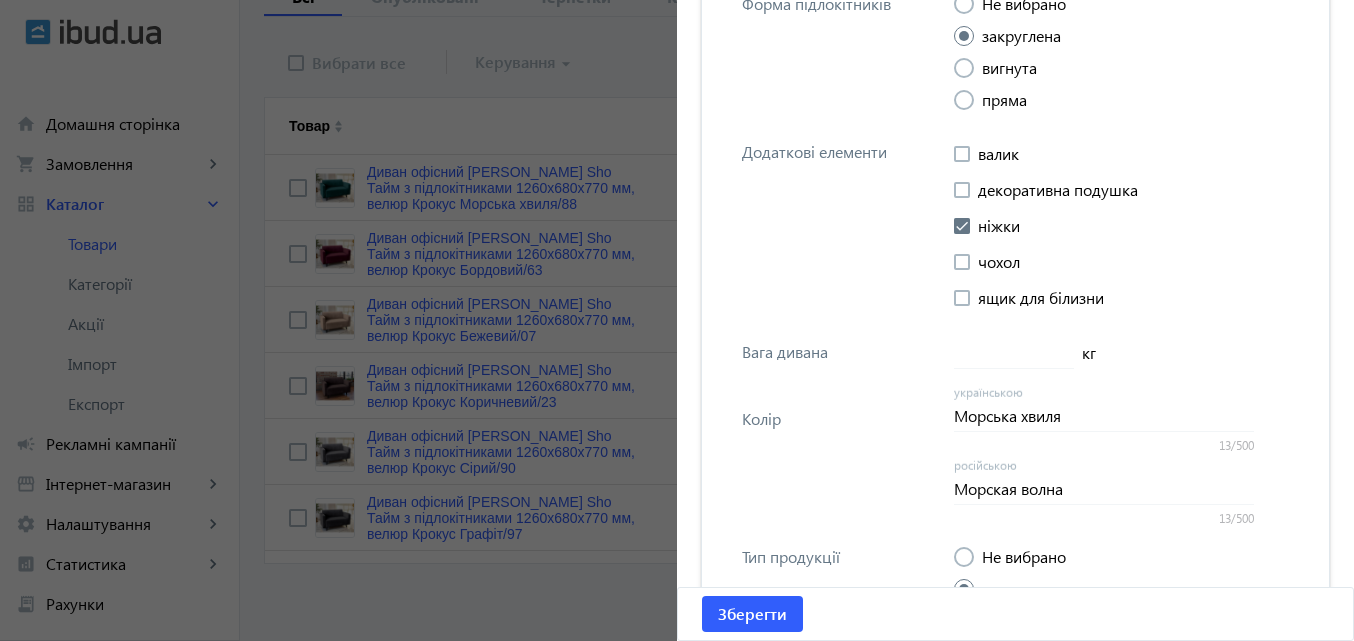 scroll, scrollTop: 5547, scrollLeft: 0, axis: vertical 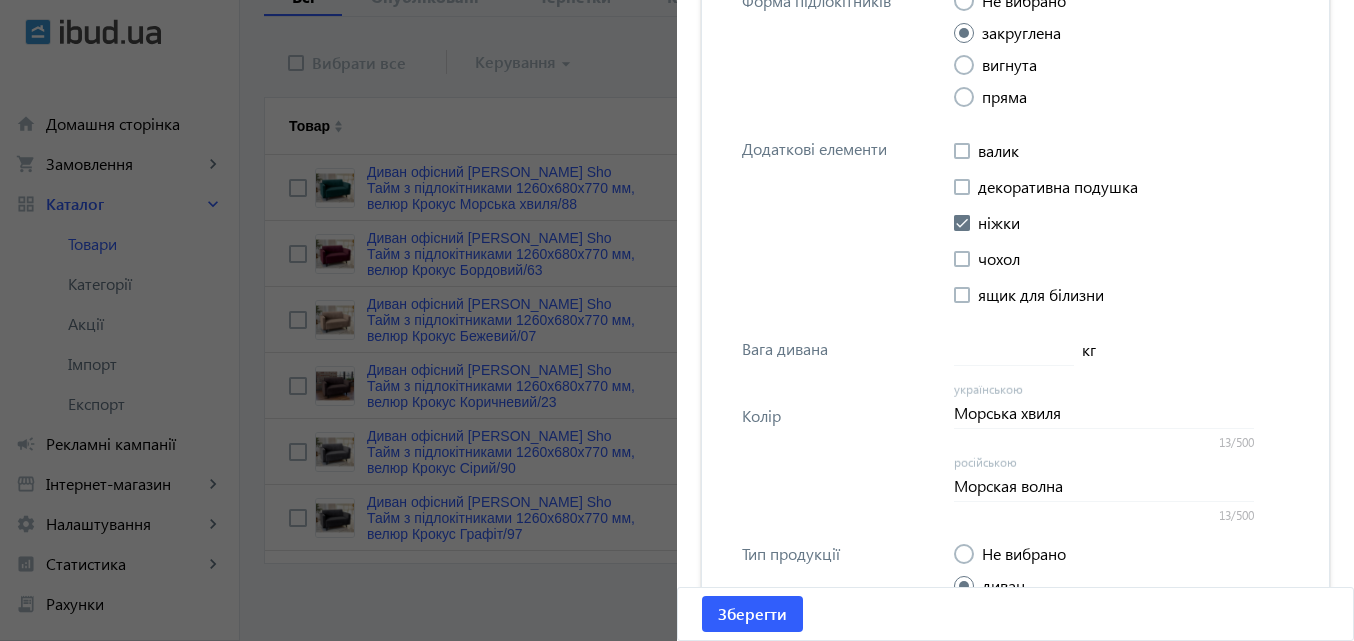 click at bounding box center [962, 223] 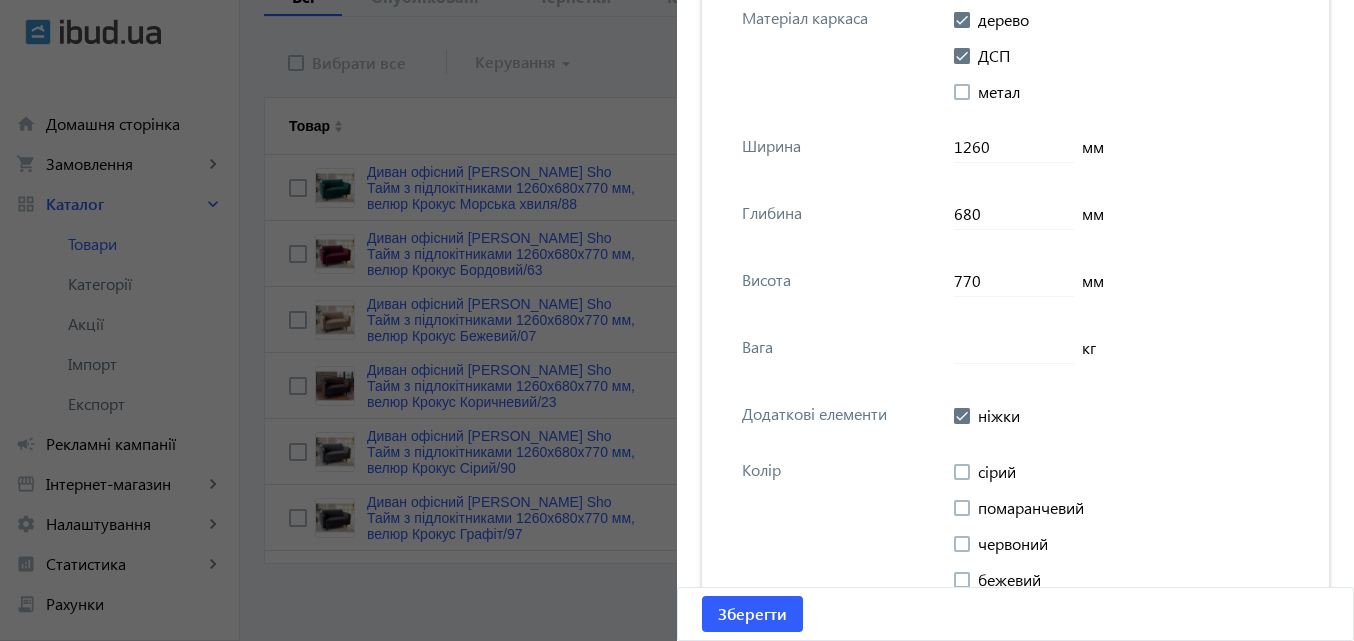scroll, scrollTop: 6747, scrollLeft: 0, axis: vertical 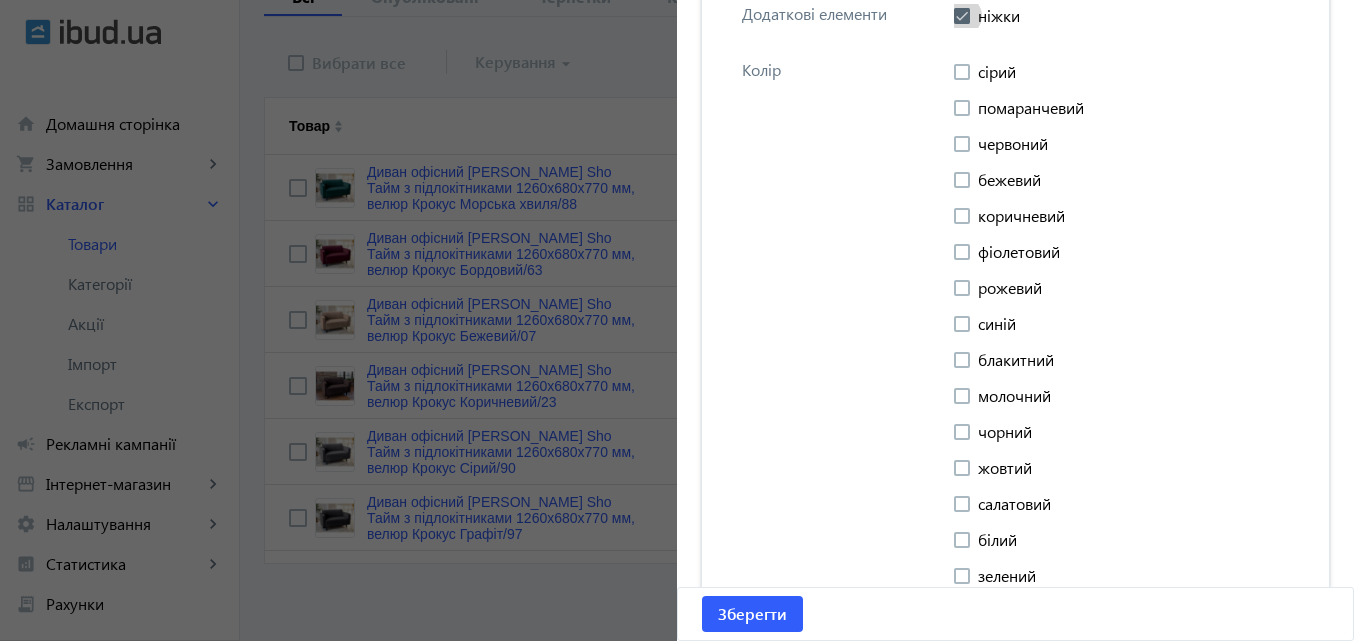 click at bounding box center (962, 16) 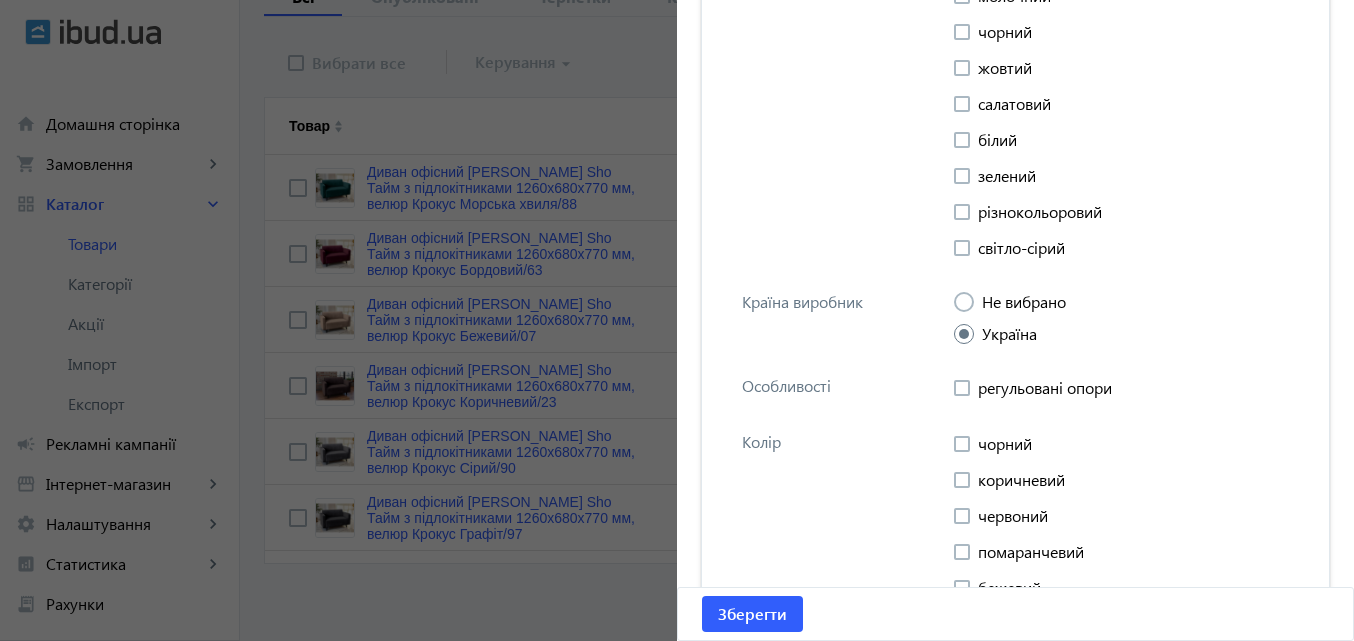 scroll, scrollTop: 7581, scrollLeft: 0, axis: vertical 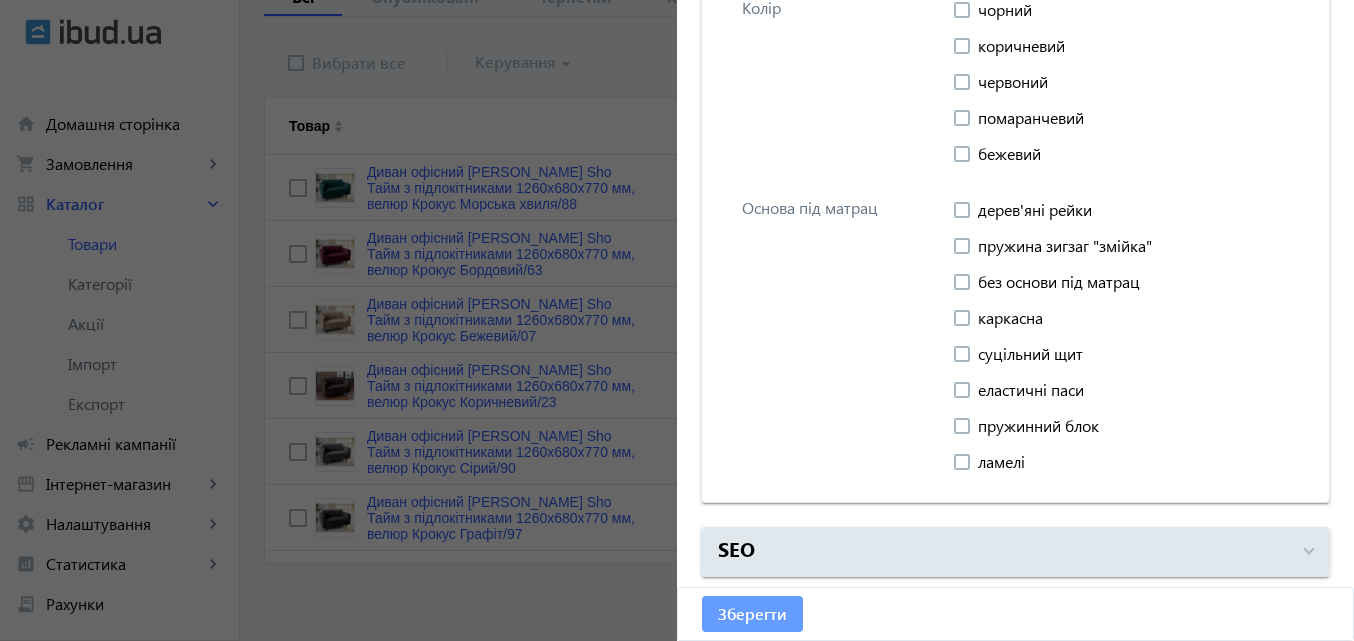 click on "Зберегти" 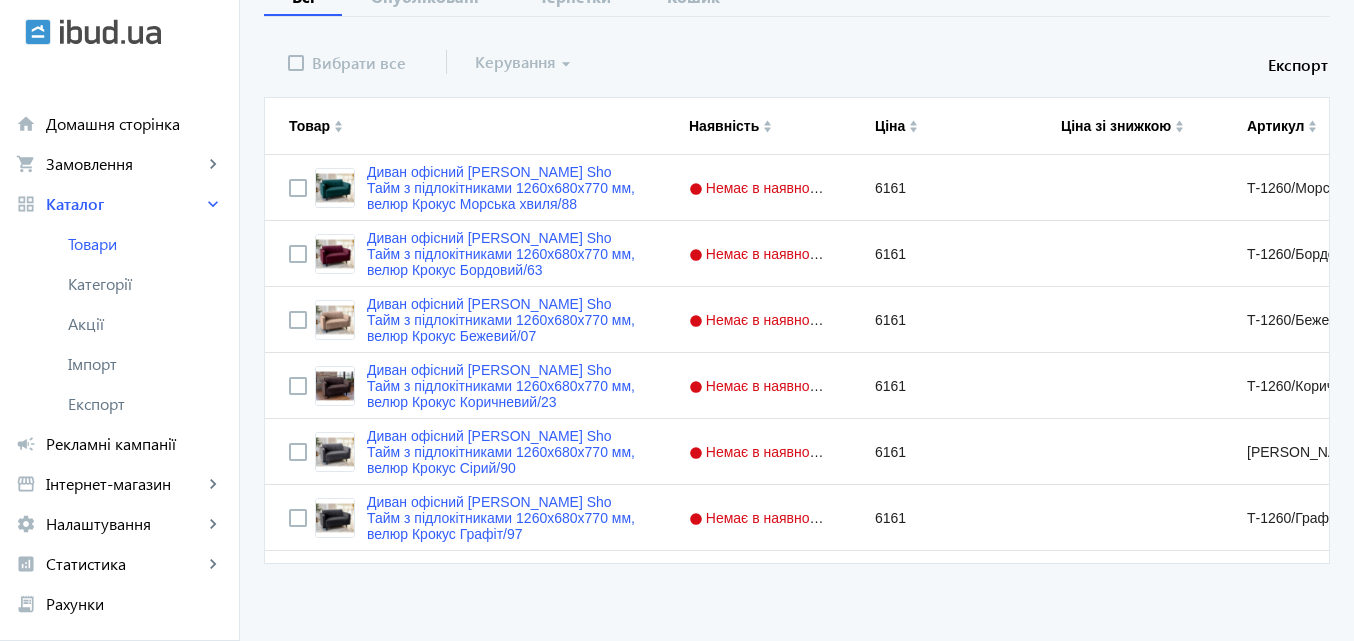 scroll, scrollTop: 0, scrollLeft: 0, axis: both 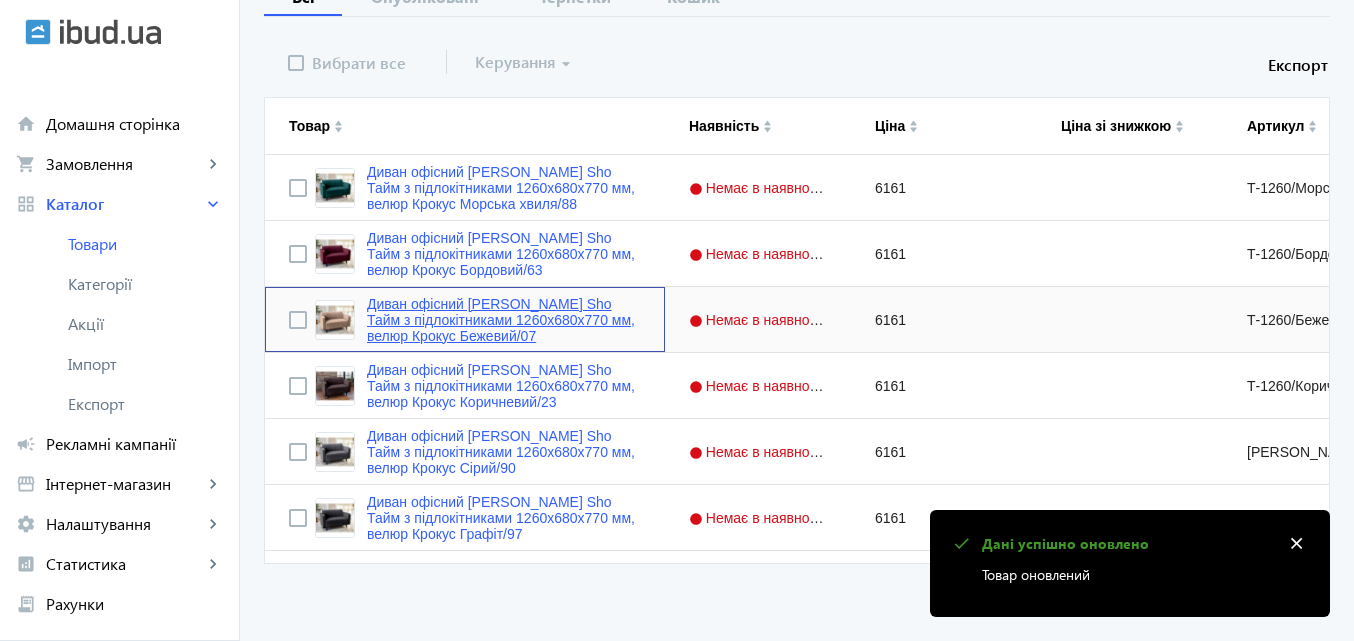 click on "Диван офісний Tobi Sho Тайм з підлокітниками 1260х680х770 мм, велюр Крокус Бежевий/07" 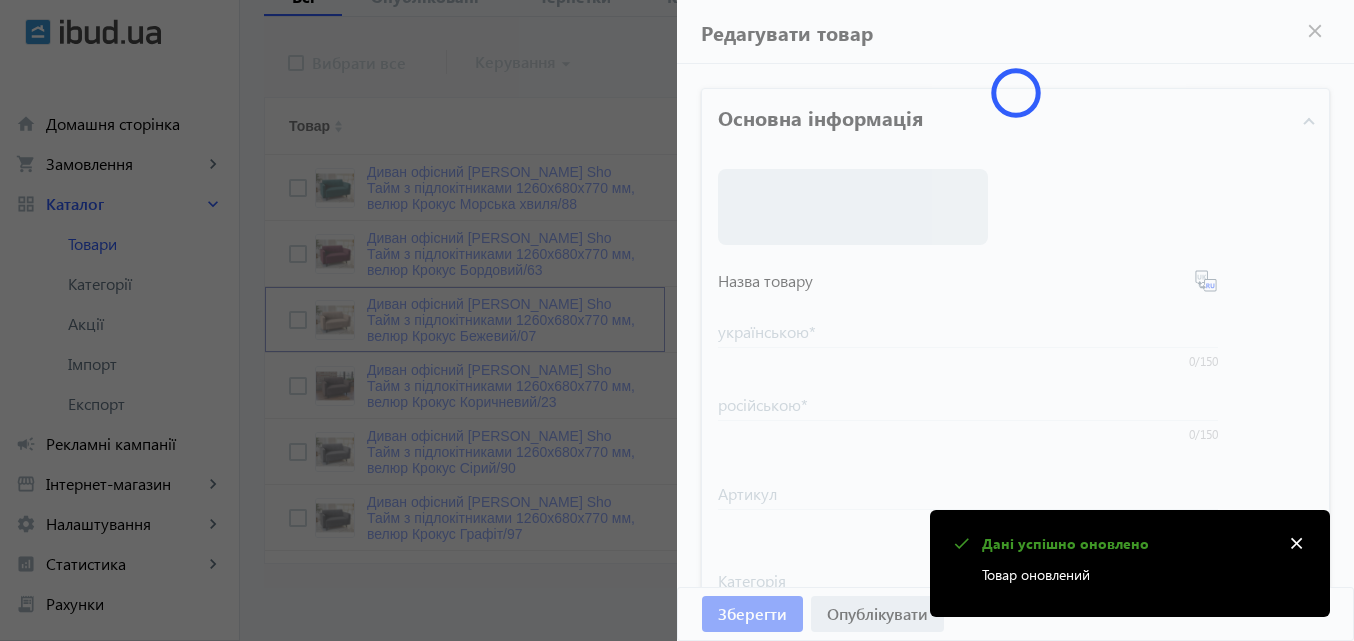 type on "Диван офісний Tobi Sho Тайм з підлокітниками 1260х680х770 мм, велюр Крокус Бежевий/07" 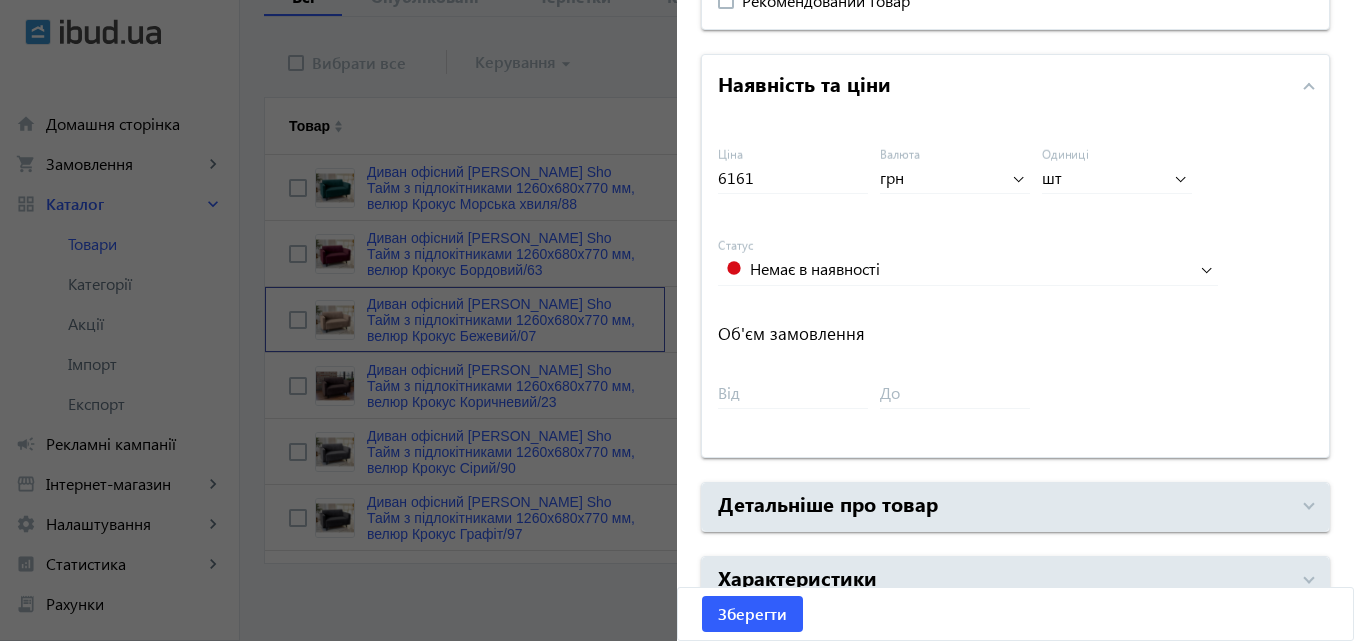 scroll, scrollTop: 947, scrollLeft: 0, axis: vertical 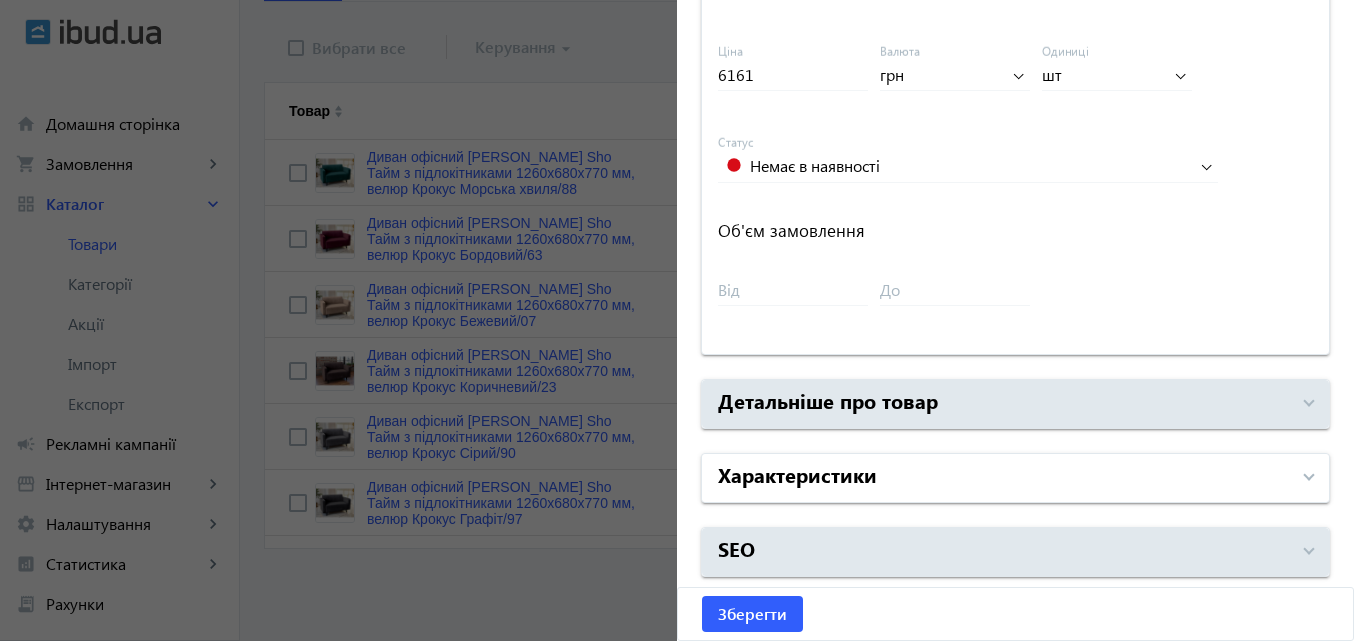click on "Характеристики" at bounding box center (1003, 478) 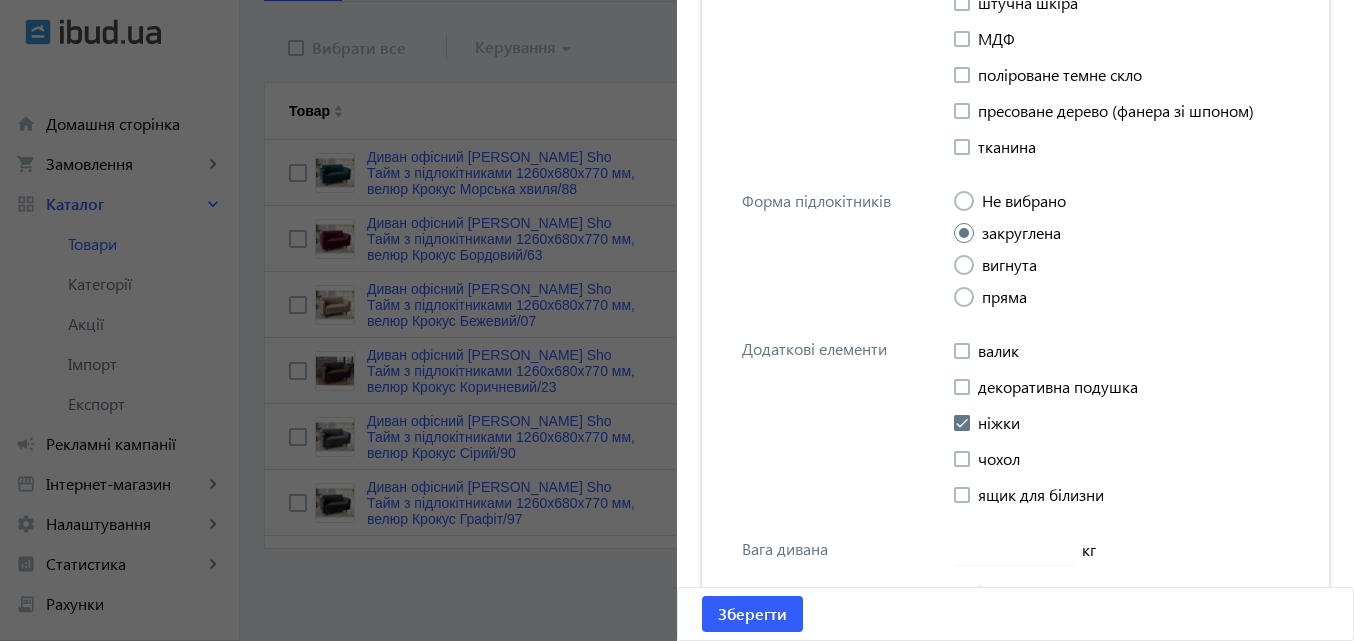 scroll, scrollTop: 5447, scrollLeft: 0, axis: vertical 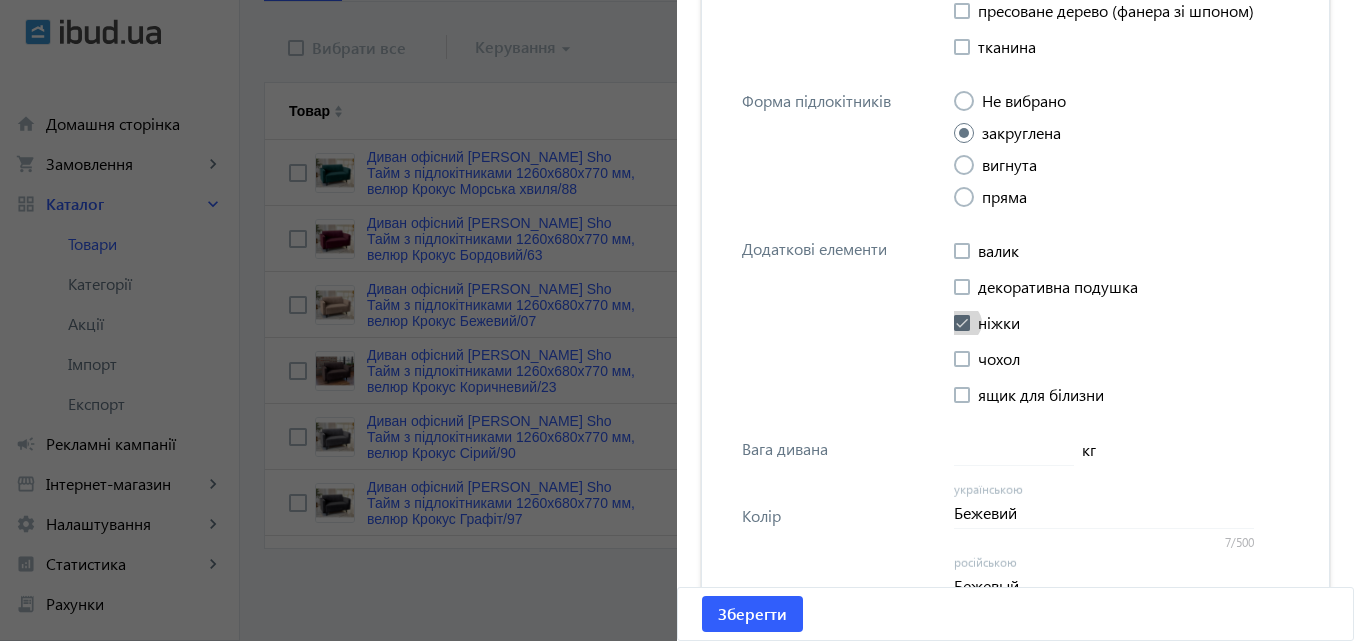 click at bounding box center [962, 323] 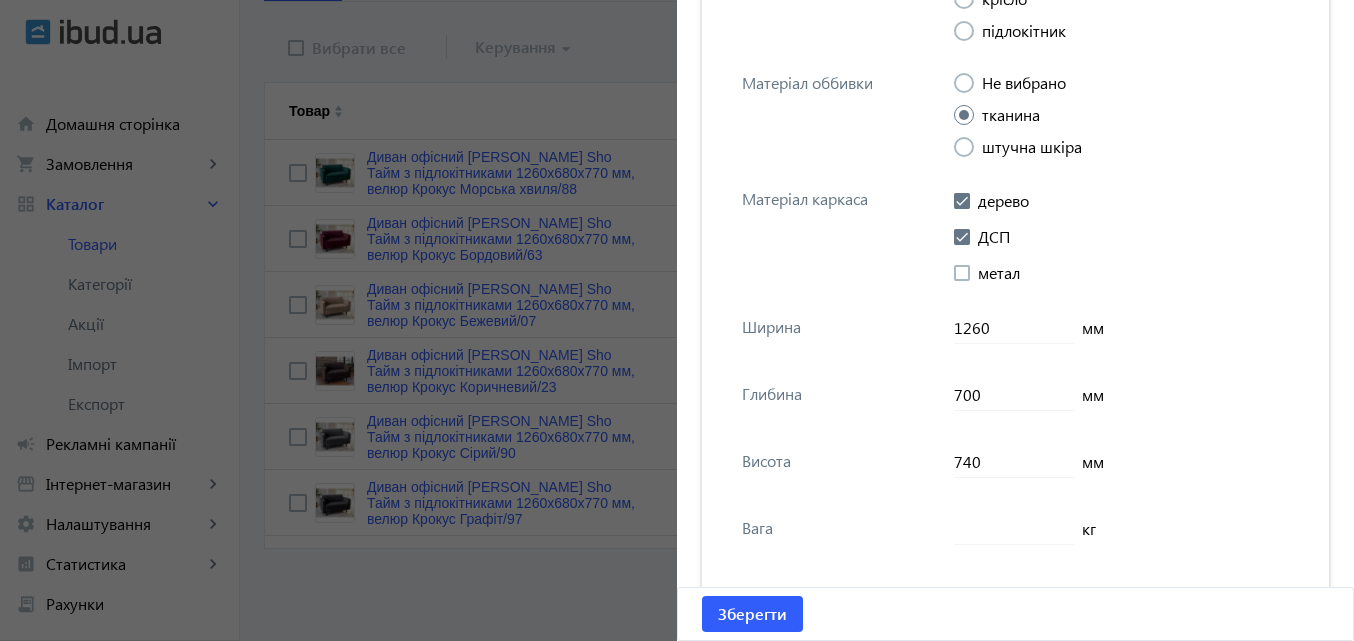 scroll, scrollTop: 6247, scrollLeft: 0, axis: vertical 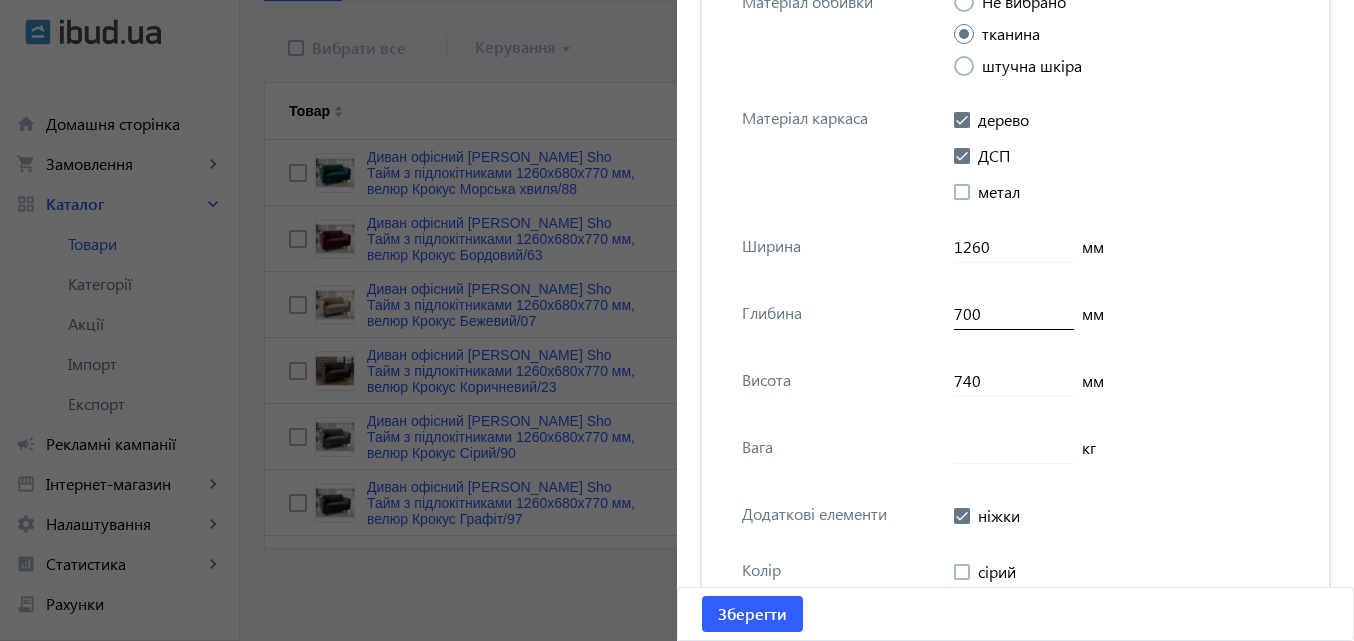 click on "700" at bounding box center (1014, 313) 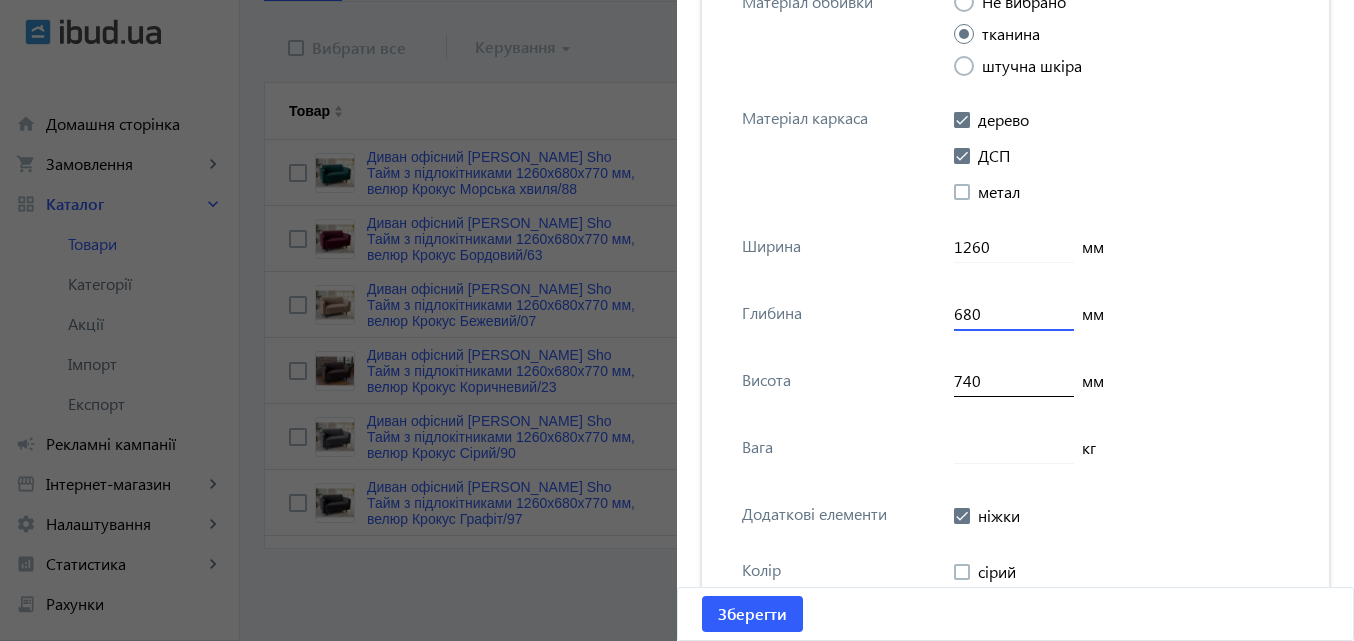type on "680" 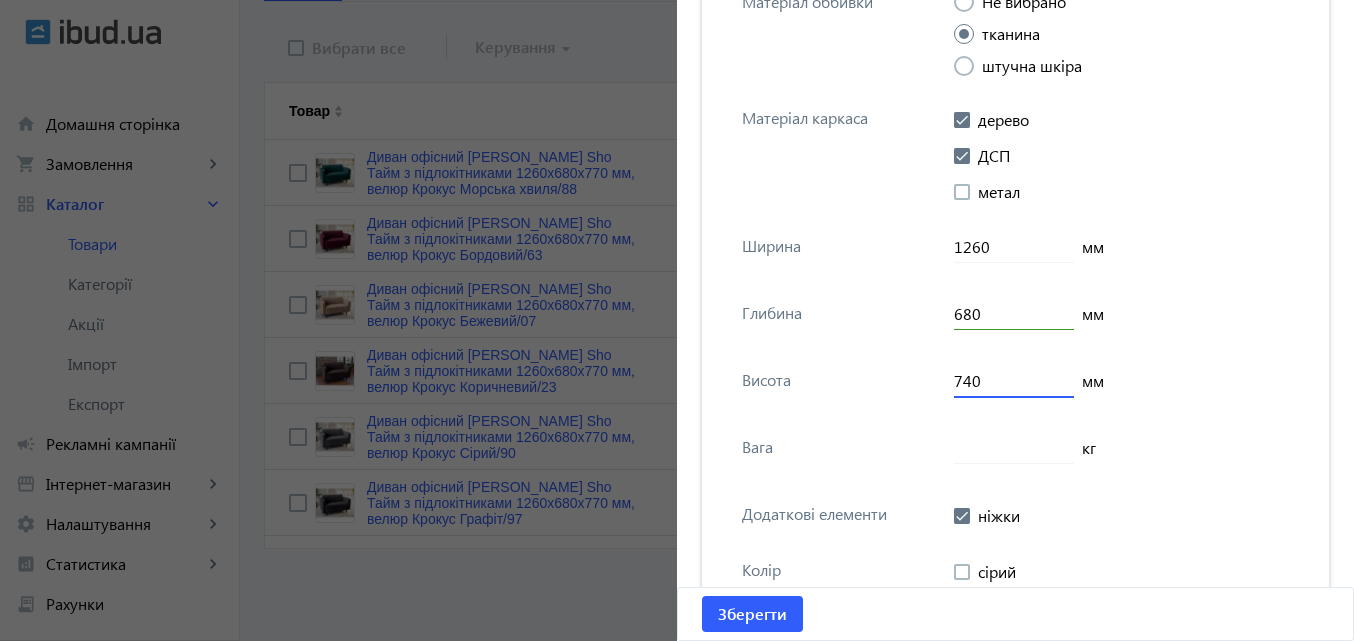 click on "740" at bounding box center (1014, 380) 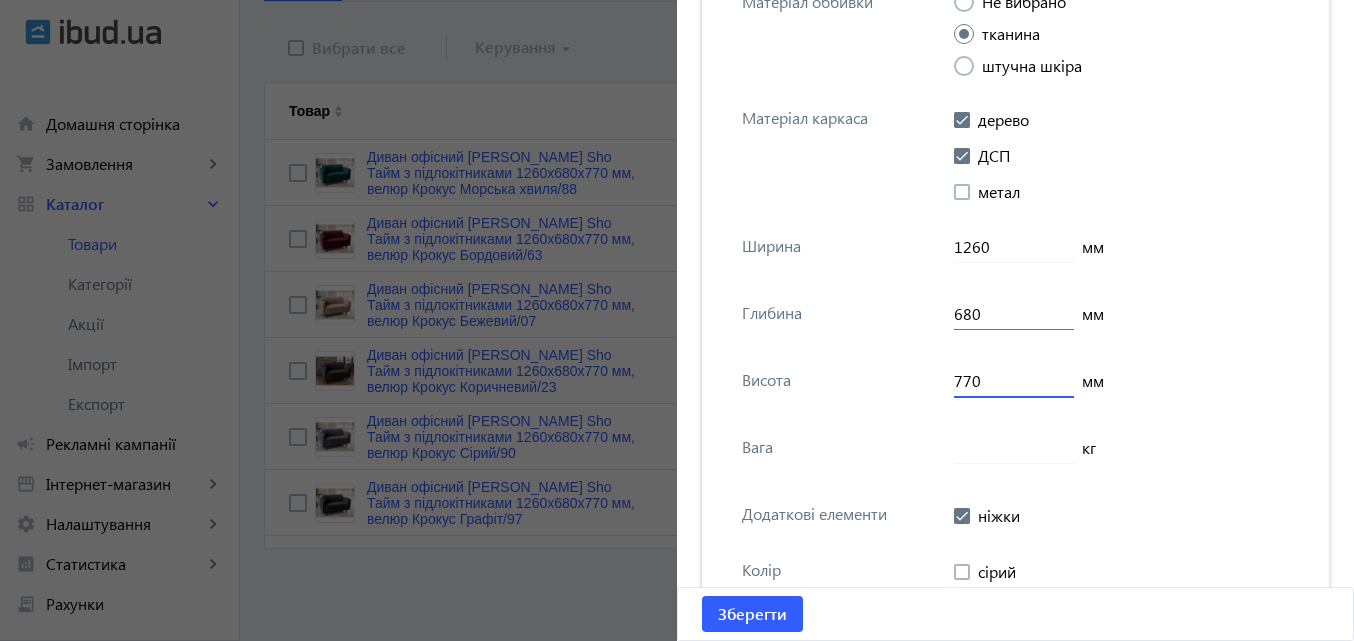 type on "770" 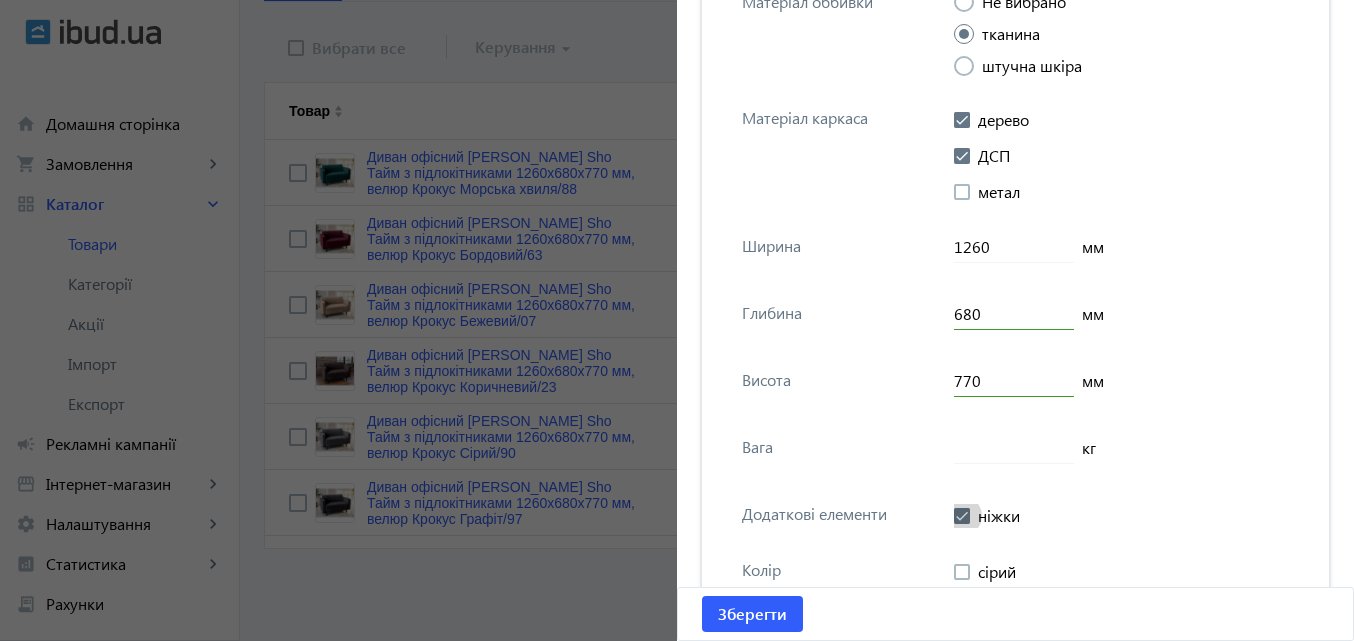 click at bounding box center (962, 516) 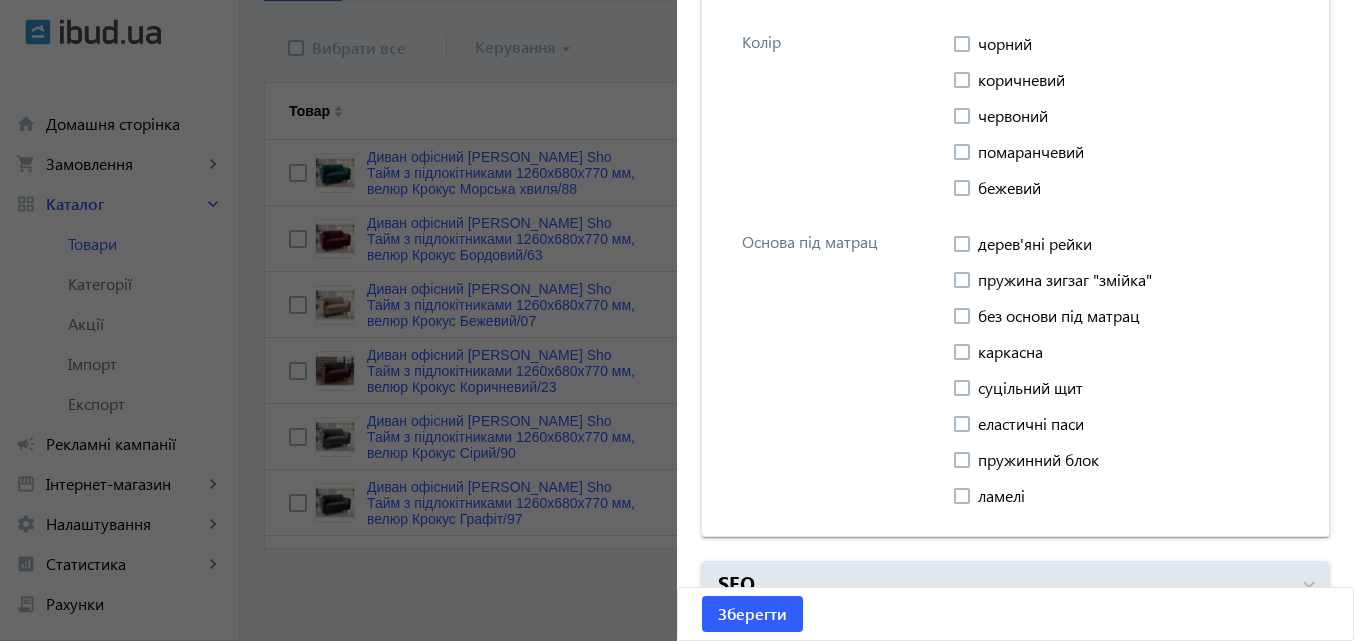 scroll, scrollTop: 7581, scrollLeft: 0, axis: vertical 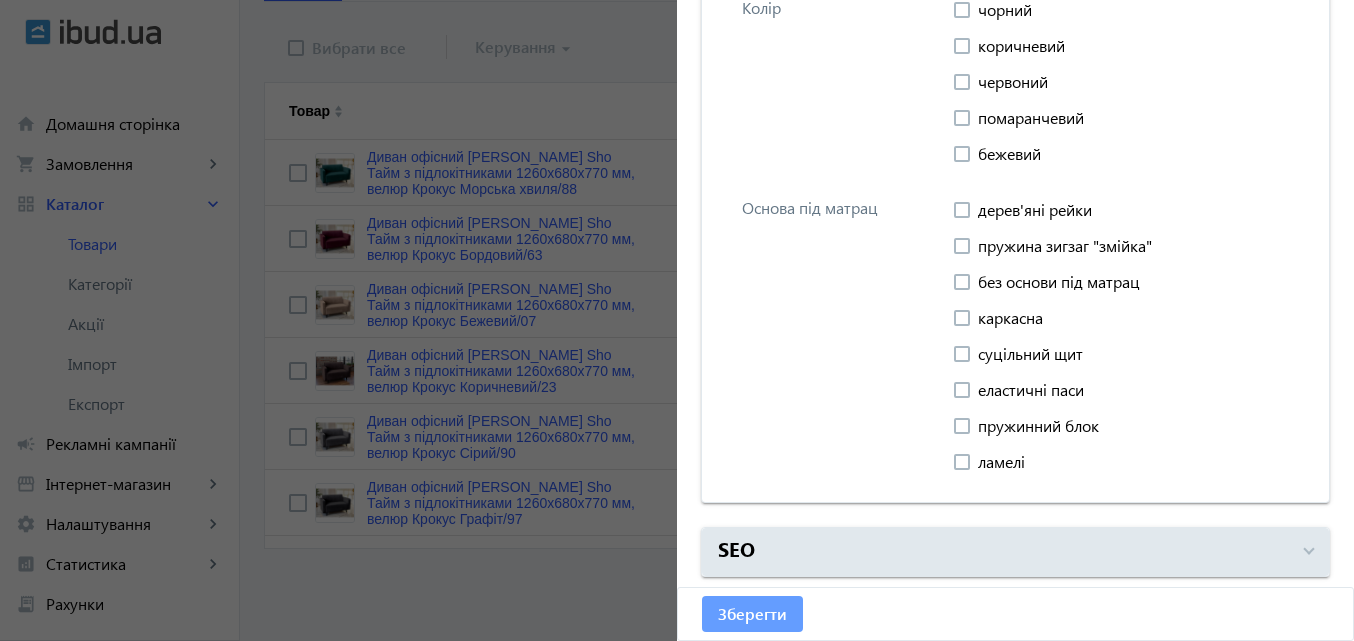 click on "Зберегти" 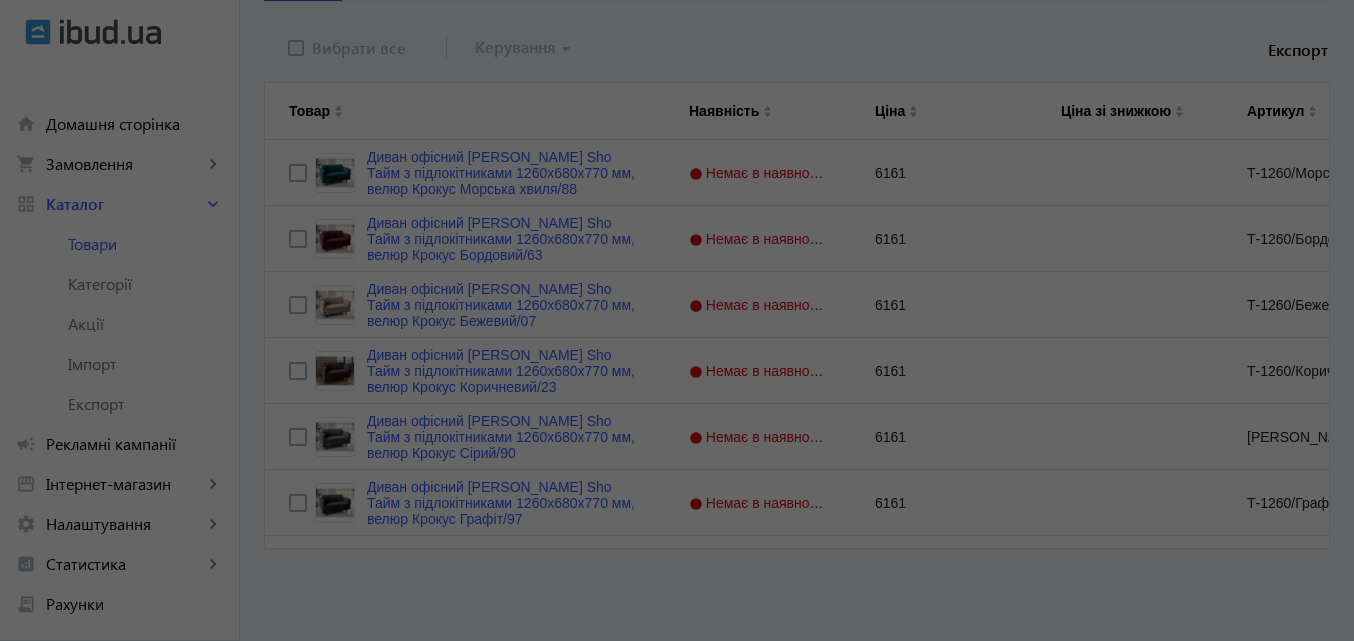 scroll, scrollTop: 0, scrollLeft: 0, axis: both 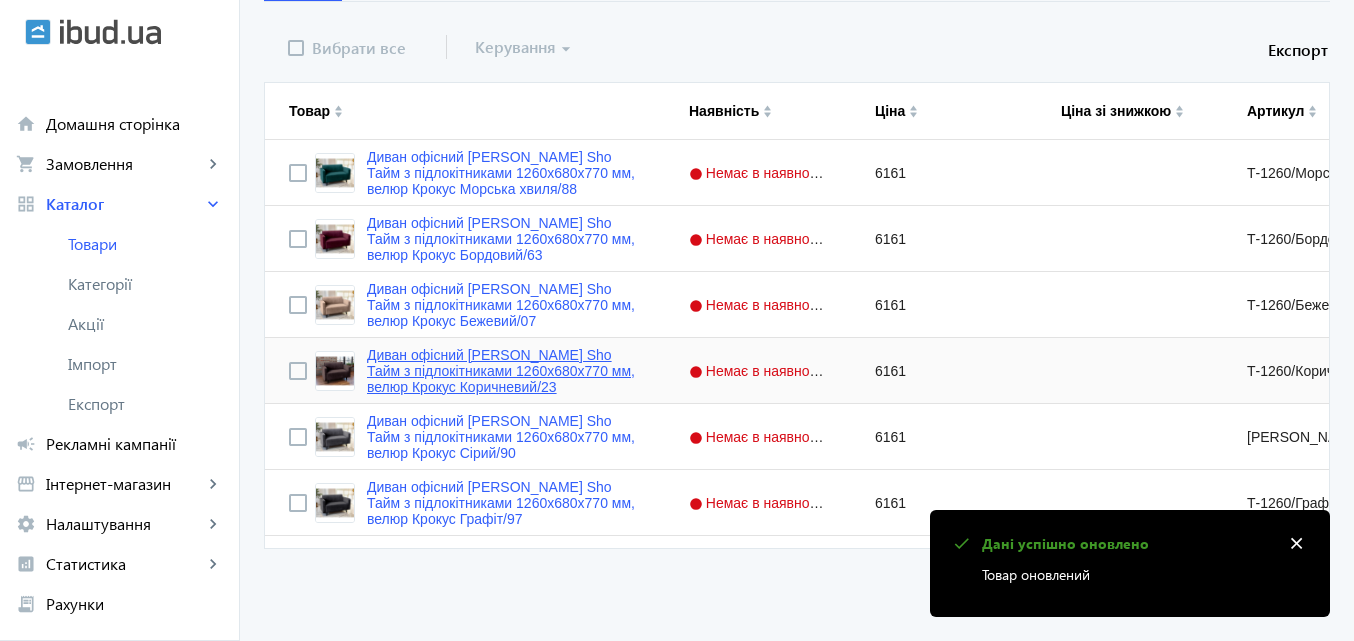 click on "Диван офісний Tobi Sho Тайм з підлокітниками 1260х680х770 мм, велюр Крокус Коричневий/23" 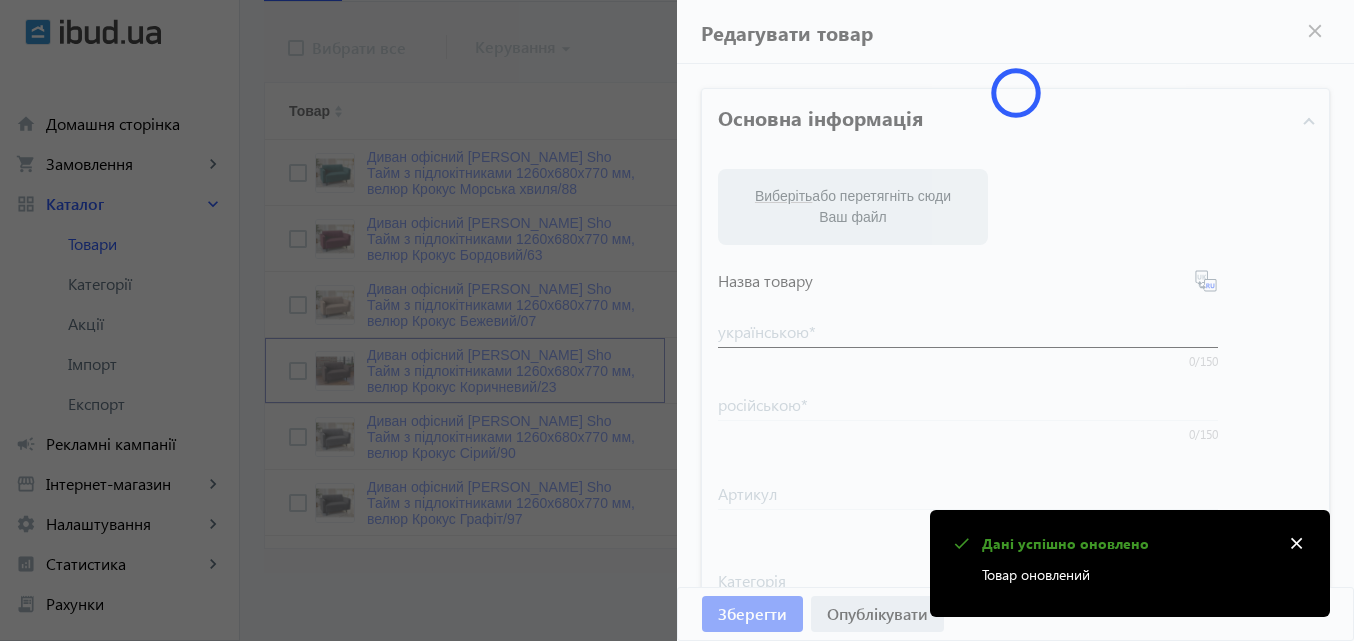 type on "Диван офісний Tobi Sho Тайм з підлокітниками 1260х680х770 мм, велюр Крокус Коричневий/23" 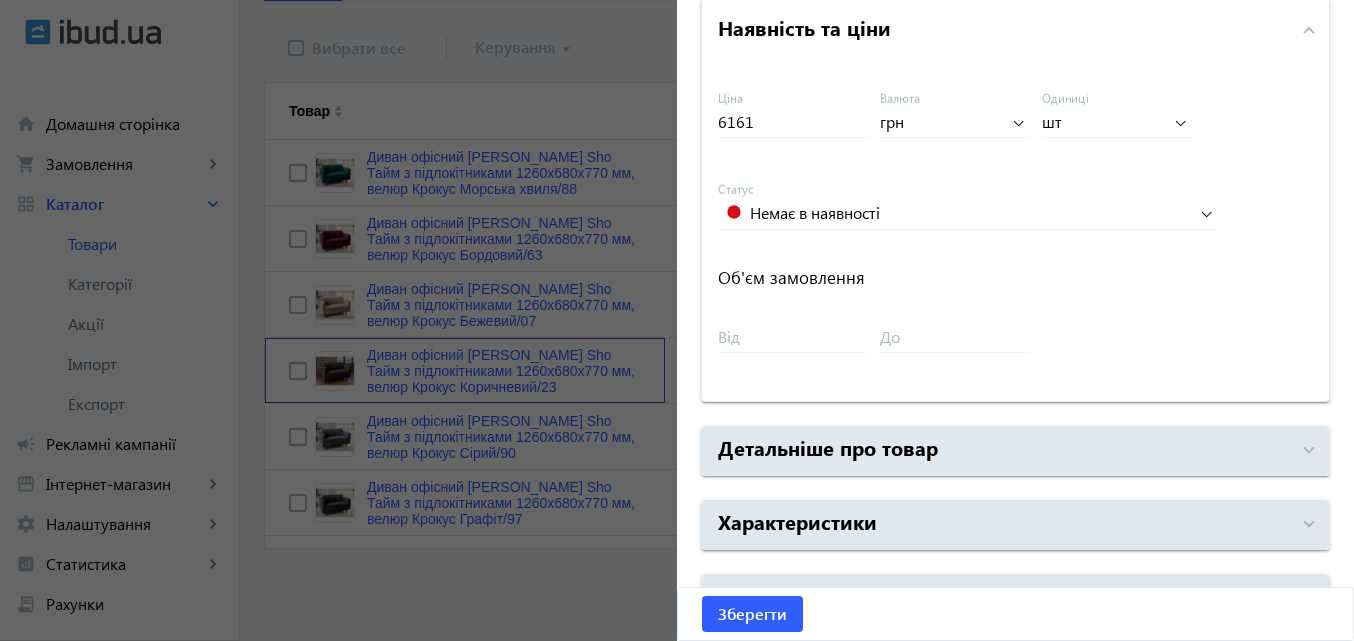 scroll, scrollTop: 947, scrollLeft: 0, axis: vertical 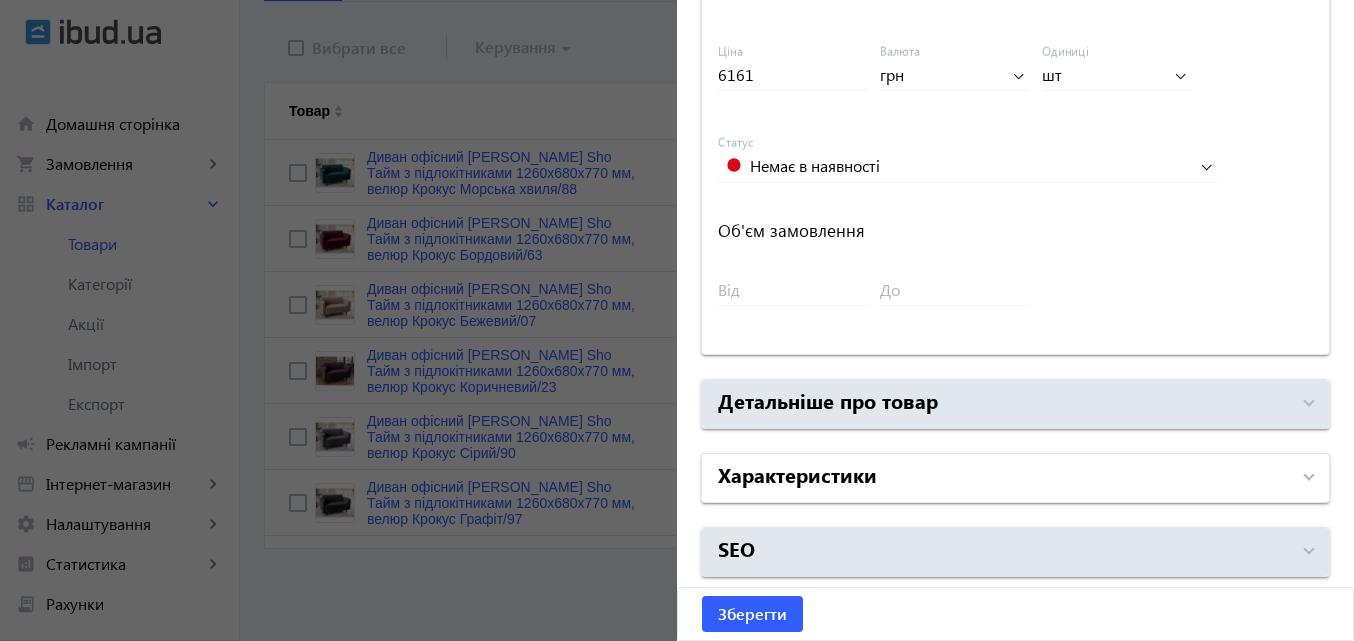 click on "Характеристики" at bounding box center (1003, 478) 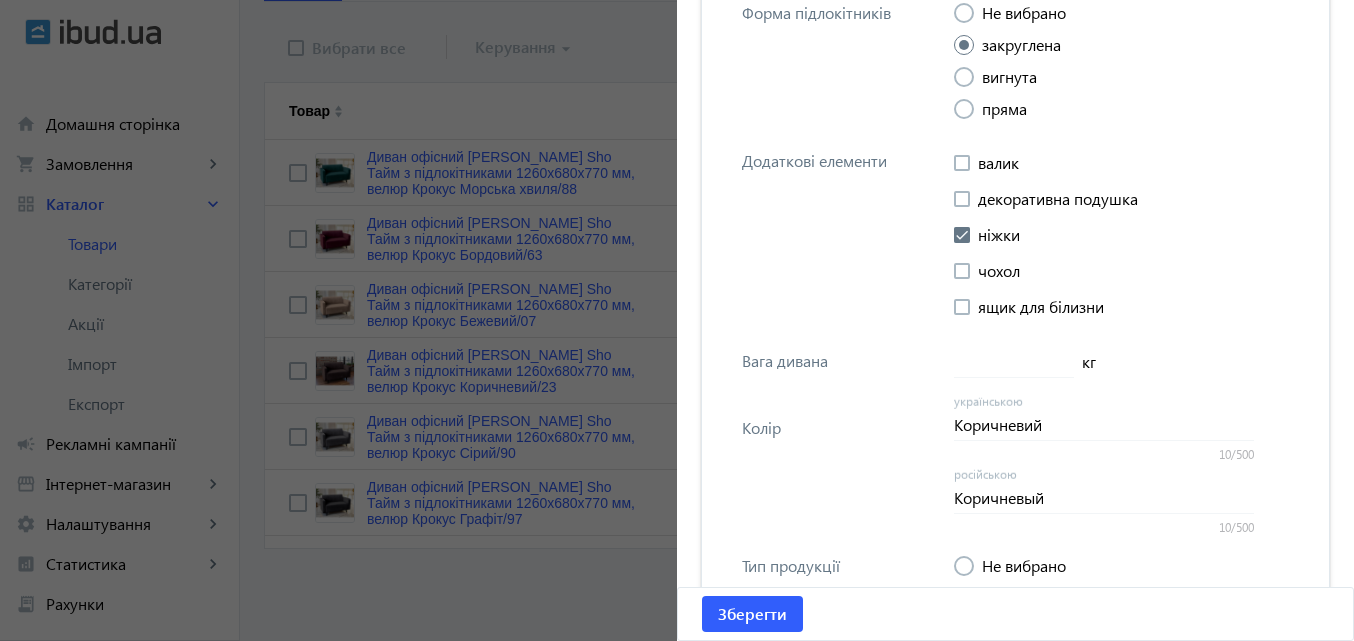 scroll, scrollTop: 5547, scrollLeft: 0, axis: vertical 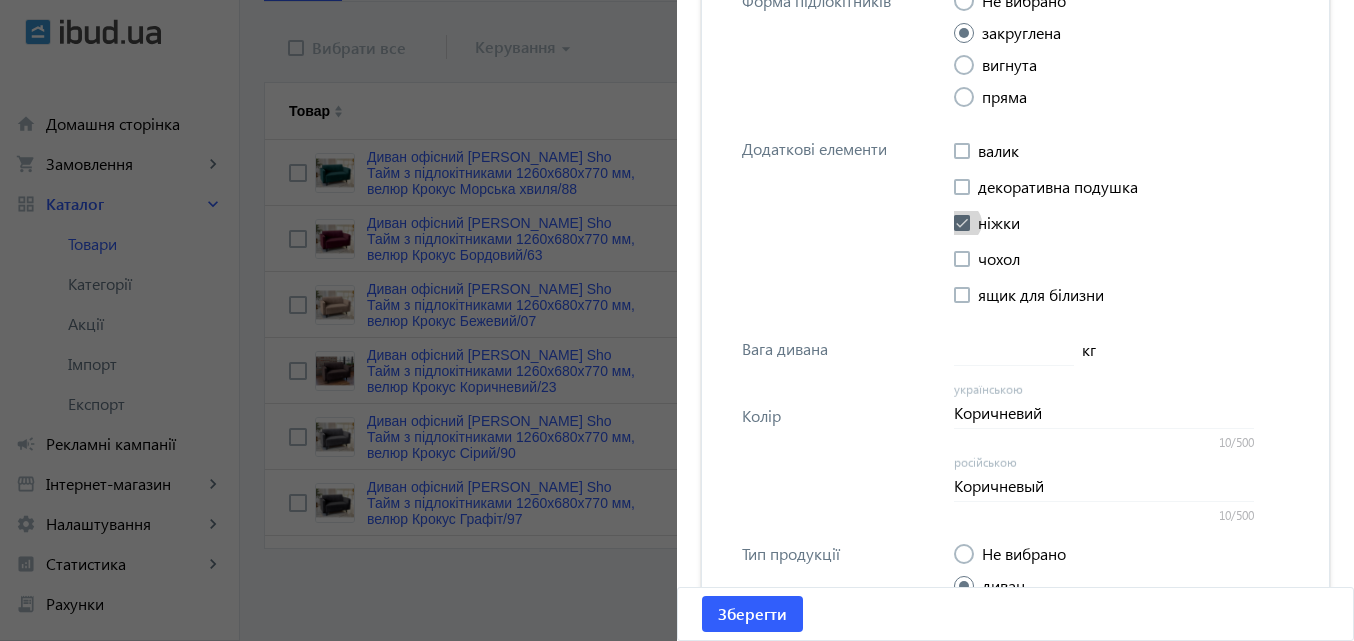 click at bounding box center (962, 223) 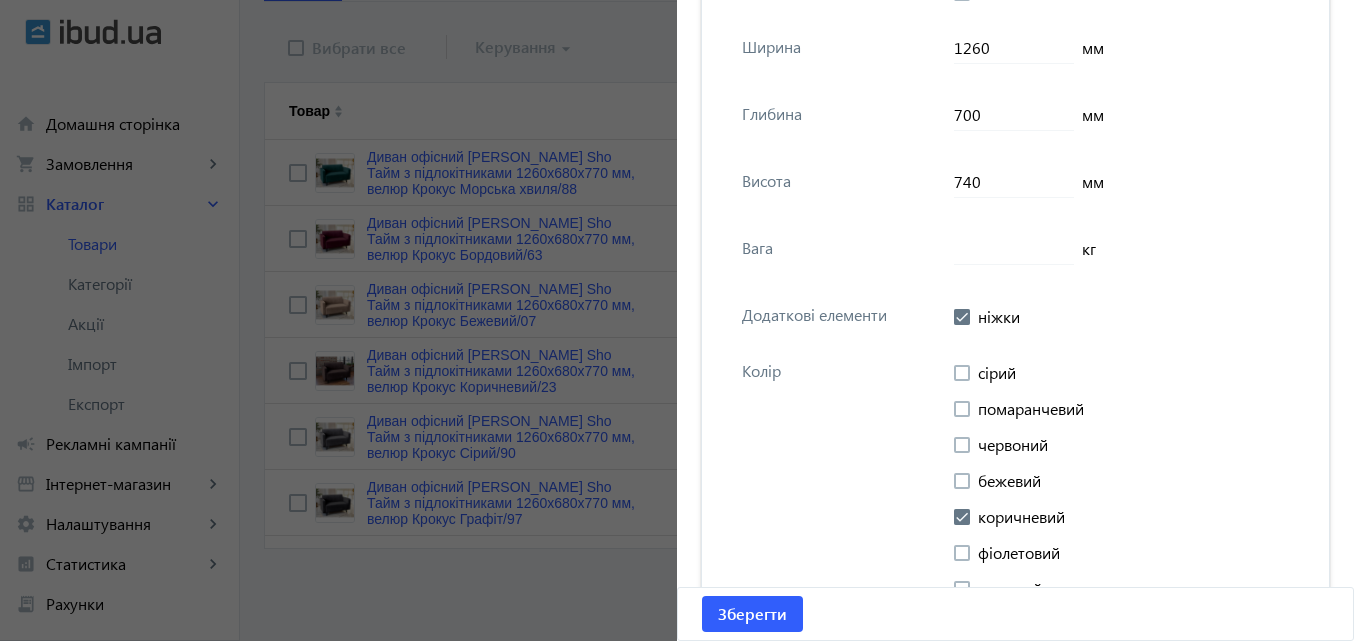 scroll, scrollTop: 6447, scrollLeft: 0, axis: vertical 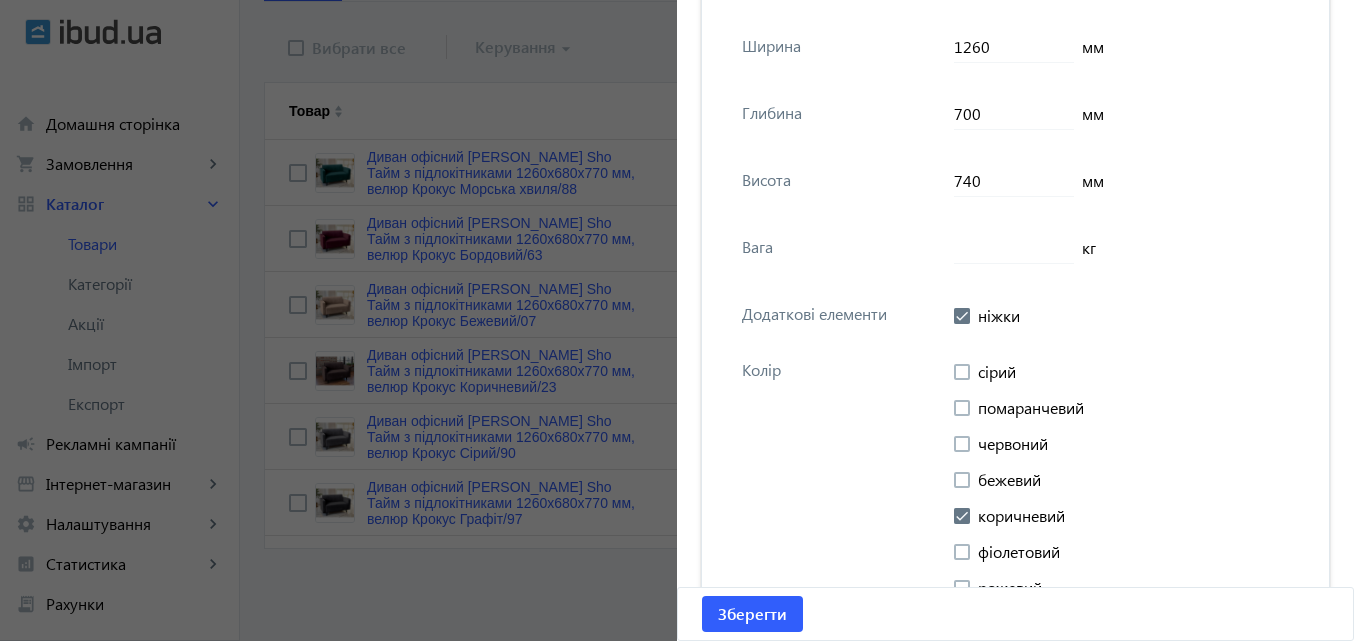 click at bounding box center [962, 316] 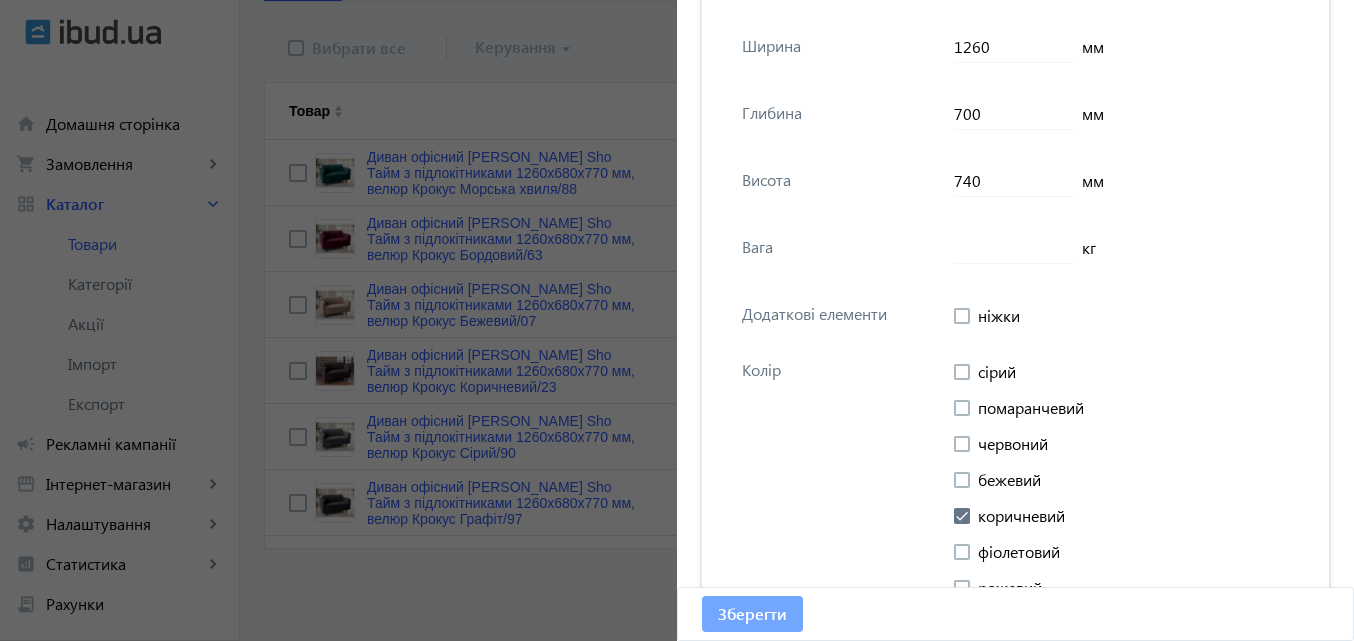 click on "Зберегти" 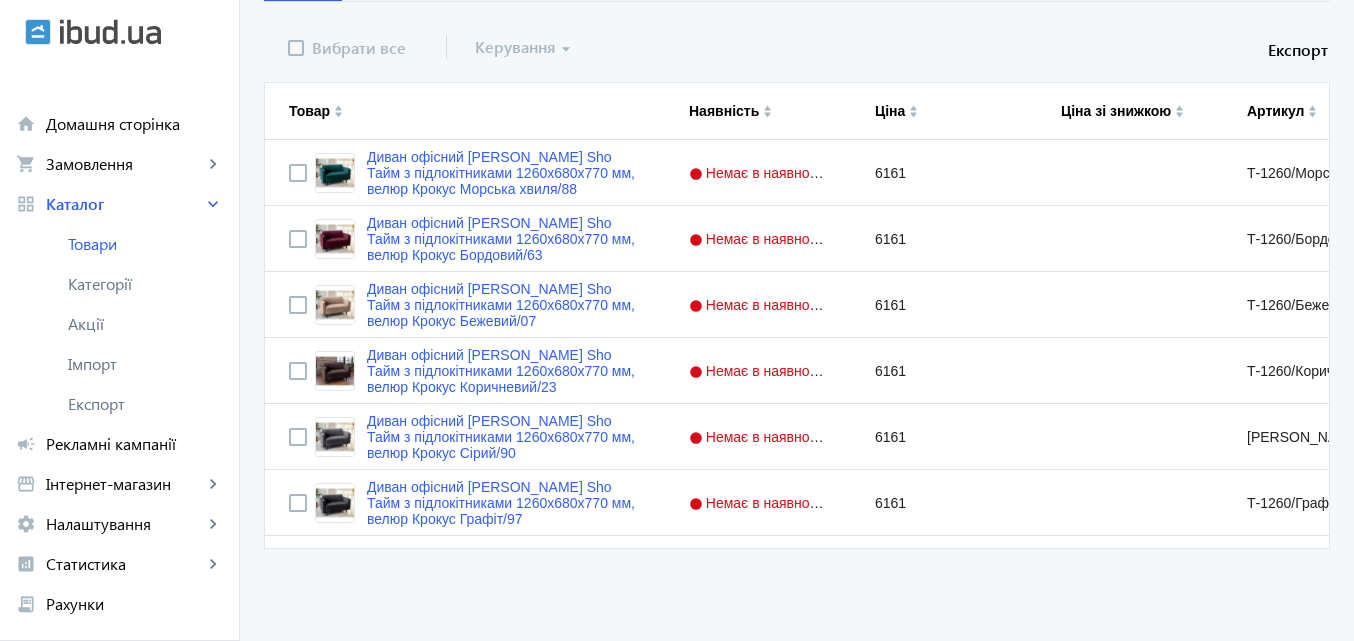 scroll, scrollTop: 0, scrollLeft: 0, axis: both 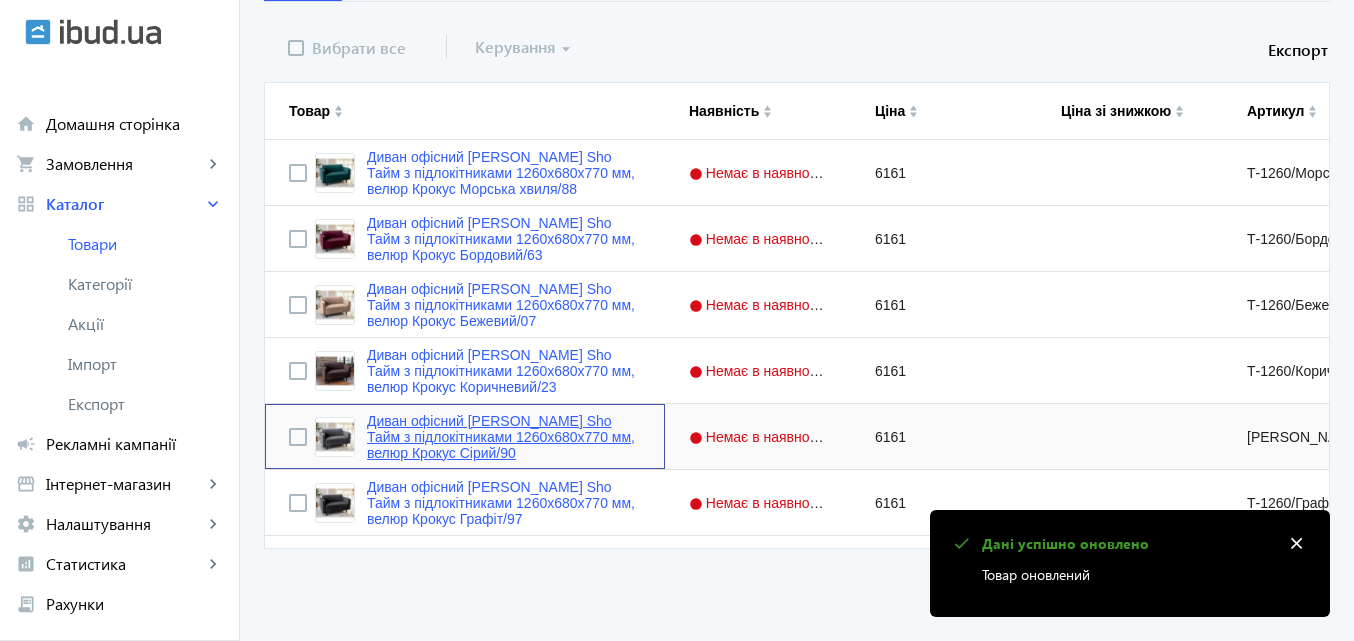 click on "Диван офісний Tobi Sho Тайм з підлокітниками 1260х680х770 мм, велюр Крокус Сірий/90" 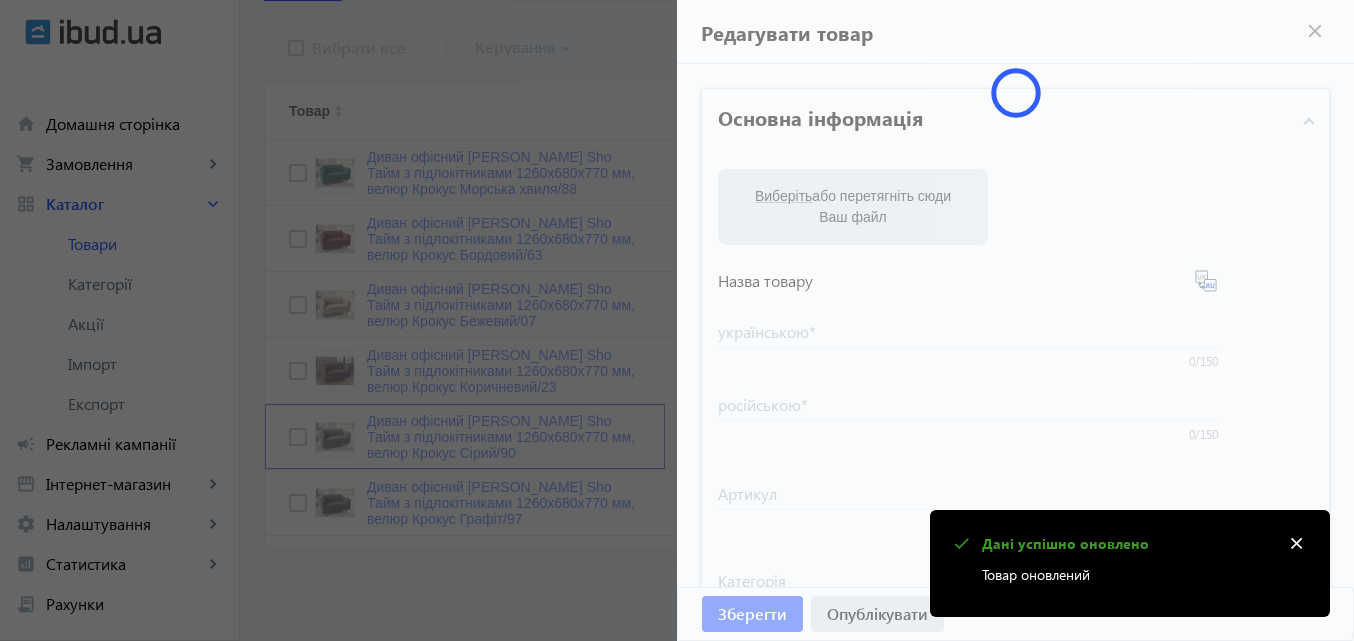 type on "Диван офісний Tobi Sho Тайм з підлокітниками 1260х680х770 мм, велюр Крокус Сірий/90" 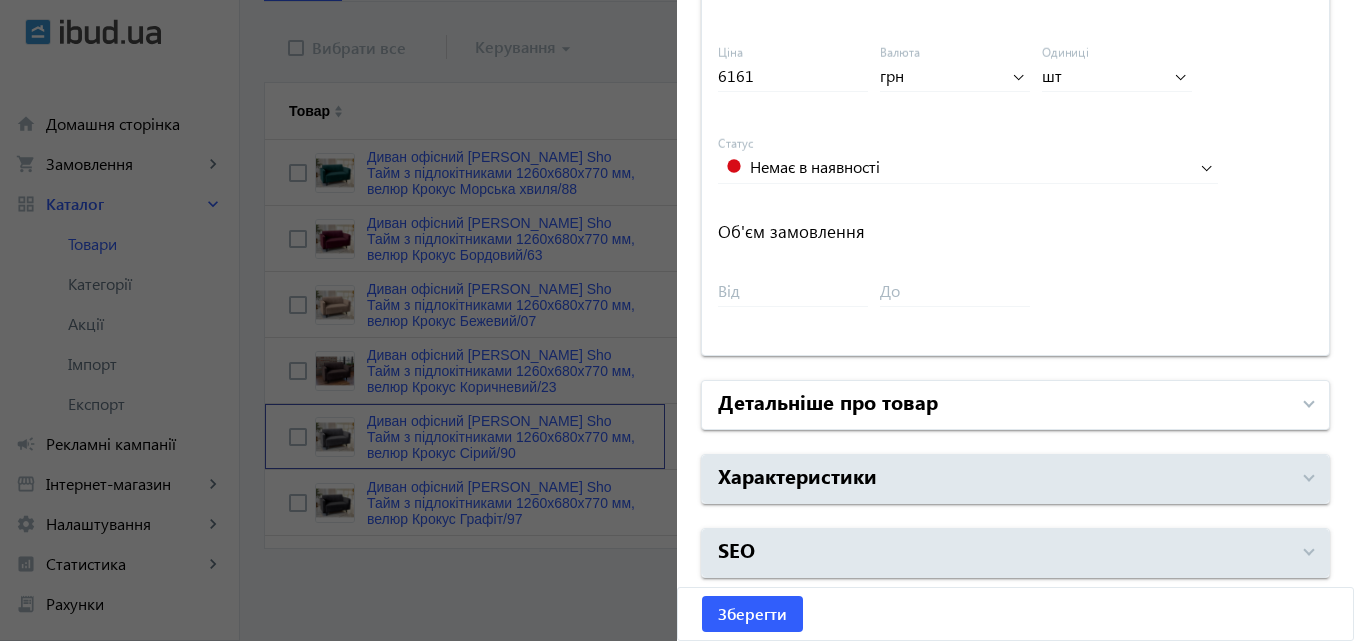 scroll, scrollTop: 947, scrollLeft: 0, axis: vertical 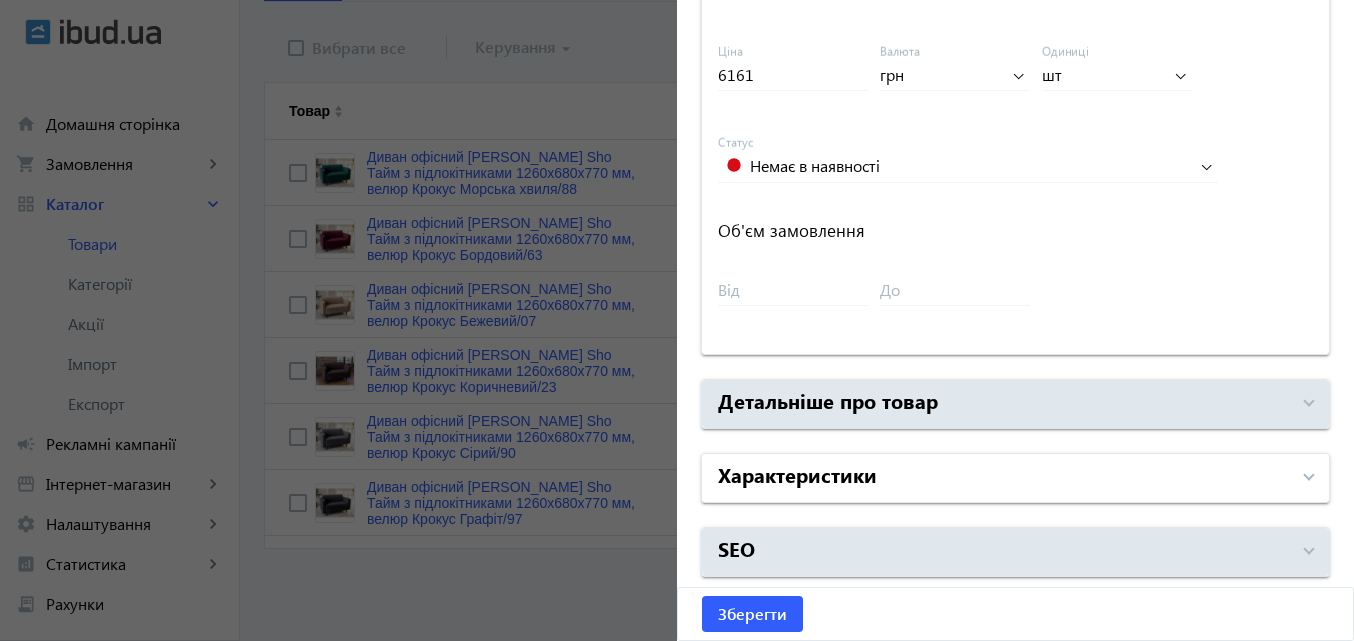 click on "Характеристики" at bounding box center (1003, 478) 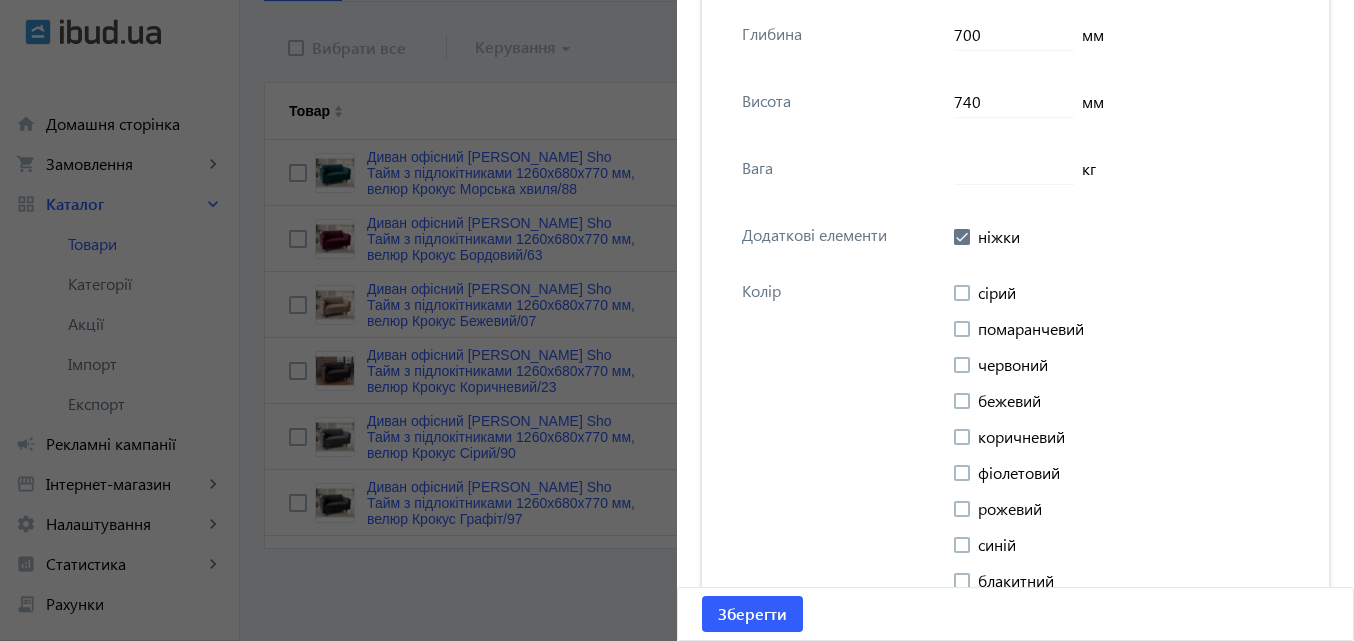 scroll, scrollTop: 6547, scrollLeft: 0, axis: vertical 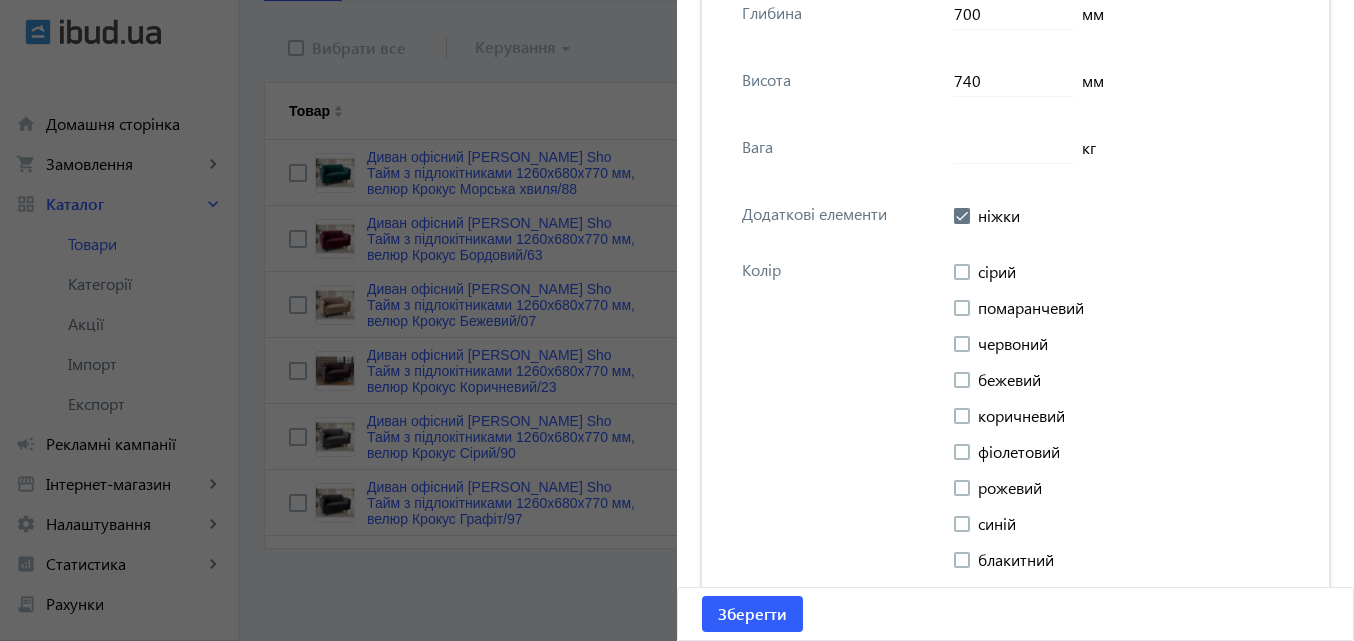 click at bounding box center (962, 216) 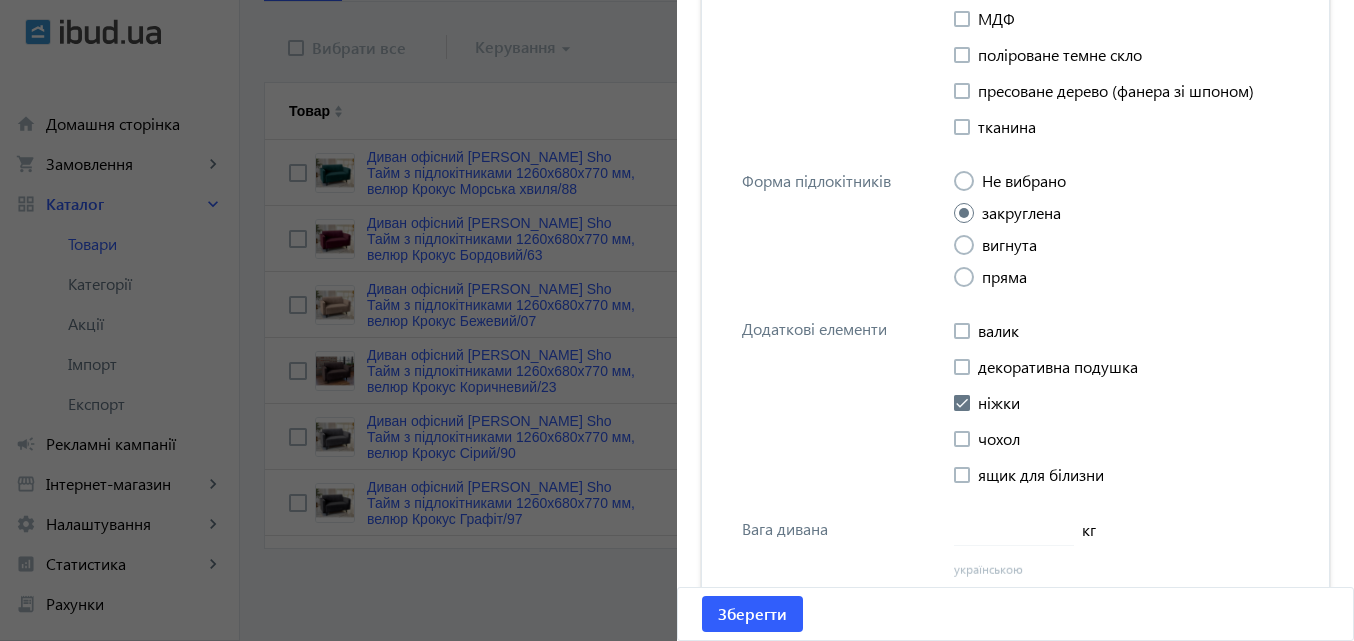 scroll, scrollTop: 5381, scrollLeft: 0, axis: vertical 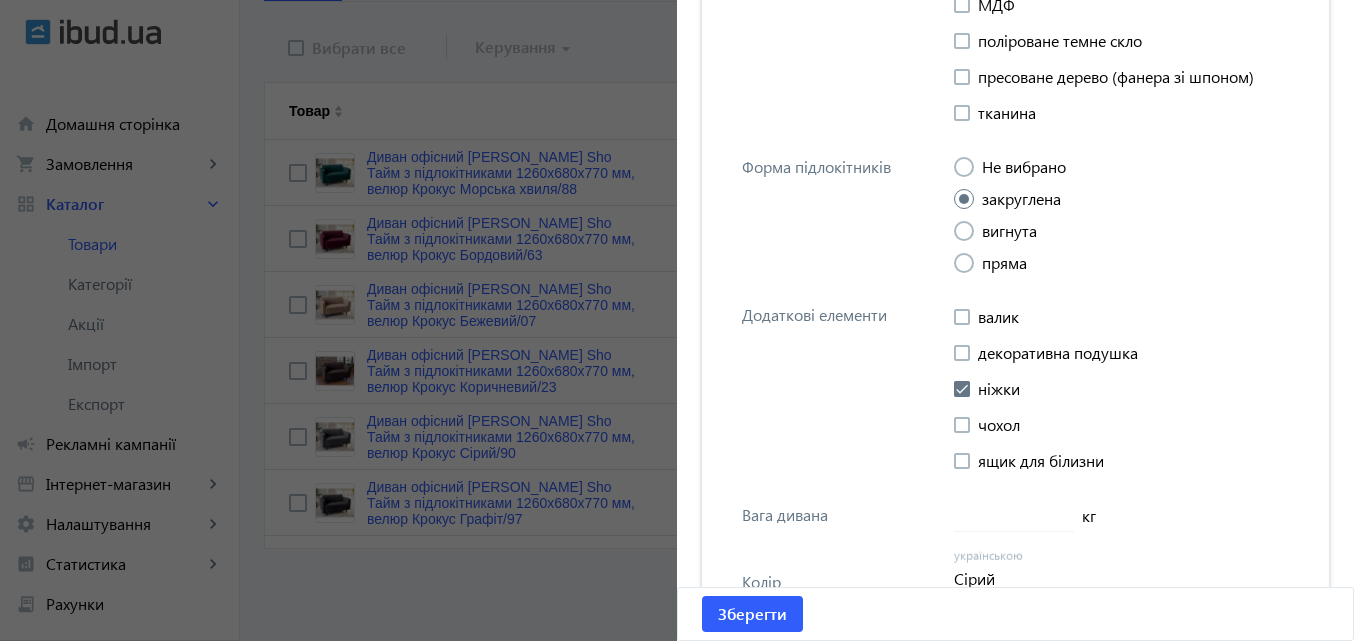 click at bounding box center [962, 389] 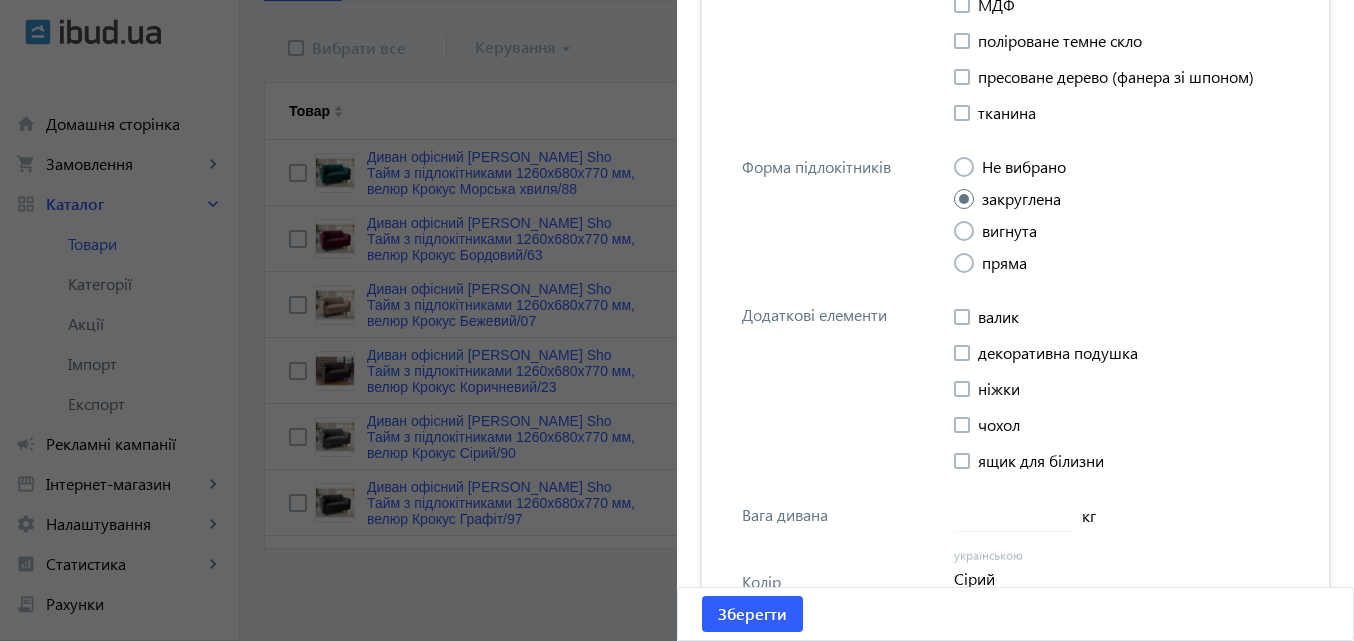 drag, startPoint x: 778, startPoint y: 608, endPoint x: 779, endPoint y: 584, distance: 24.020824 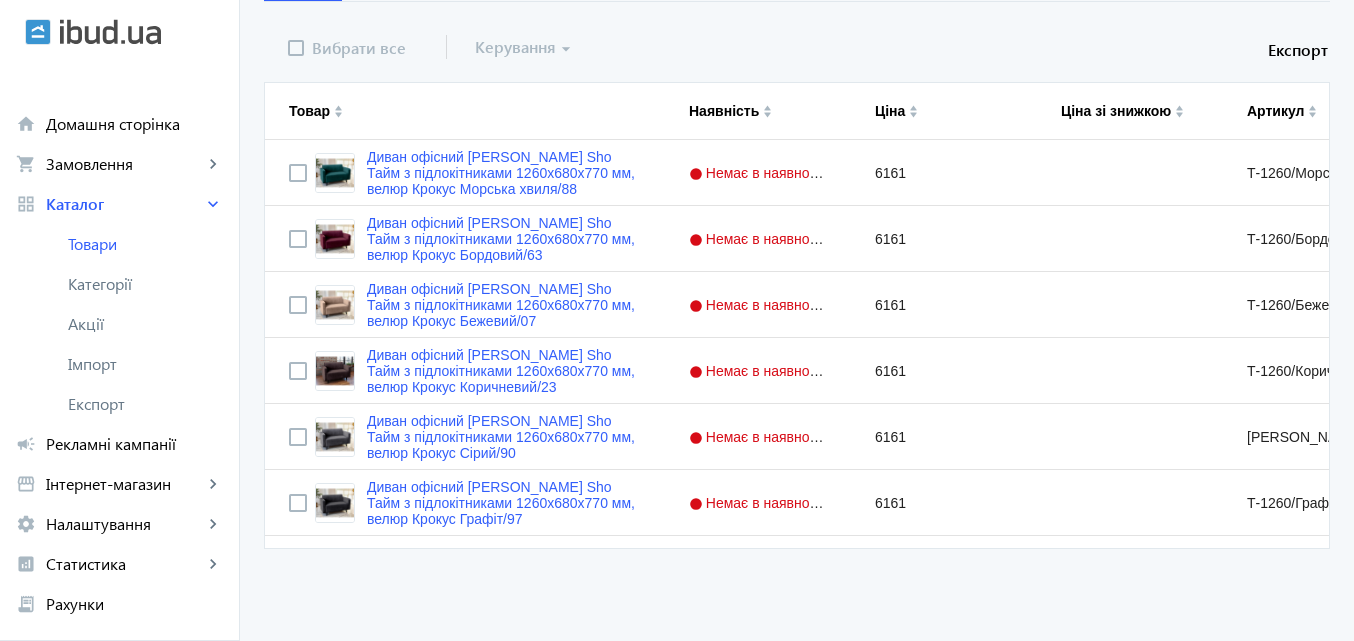 scroll, scrollTop: 0, scrollLeft: 0, axis: both 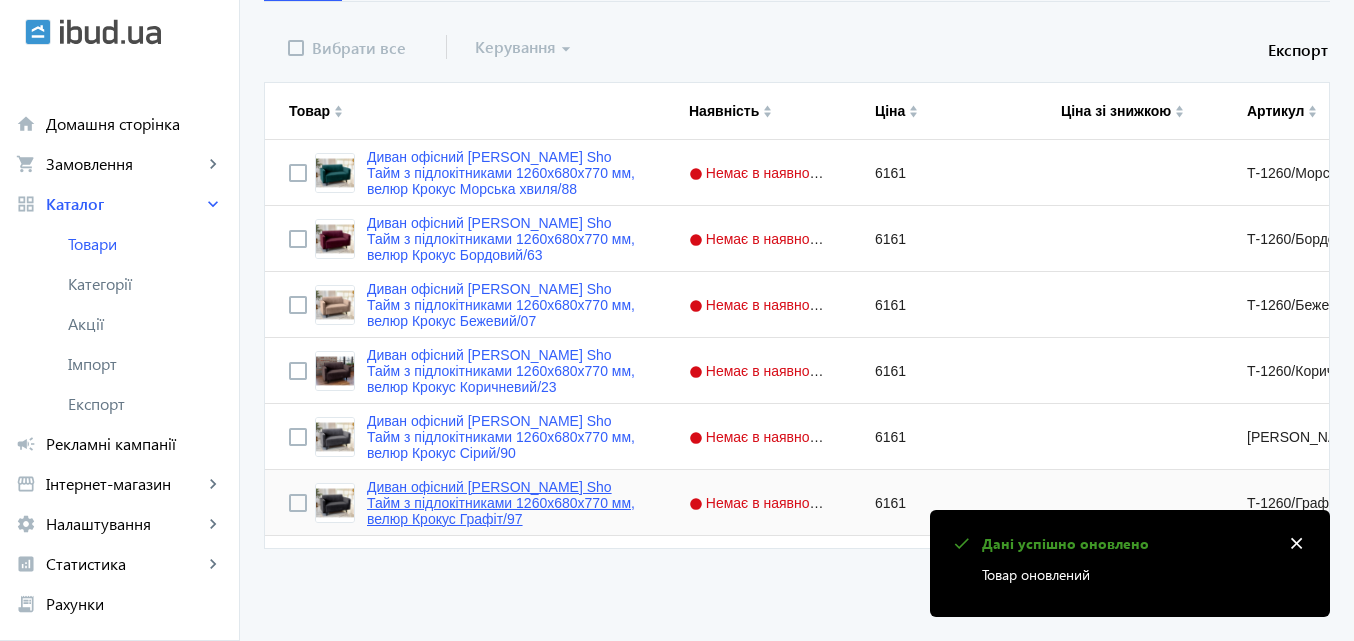 click on "Диван офісний Tobi Sho Тайм з підлокітниками 1260х680х770 мм, велюр Крокус Графіт/97" 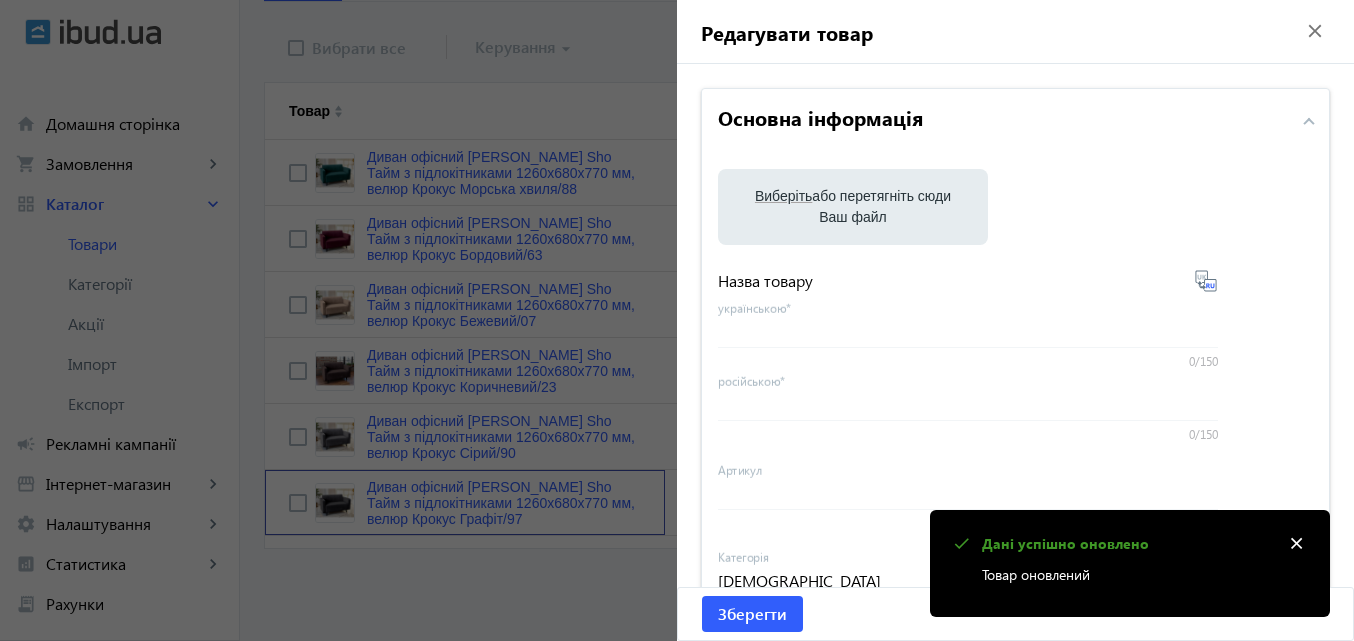 type on "Диван офісний Tobi Sho Тайм з підлокітниками 1260х680х770 мм, велюр Крокус Графіт/97" 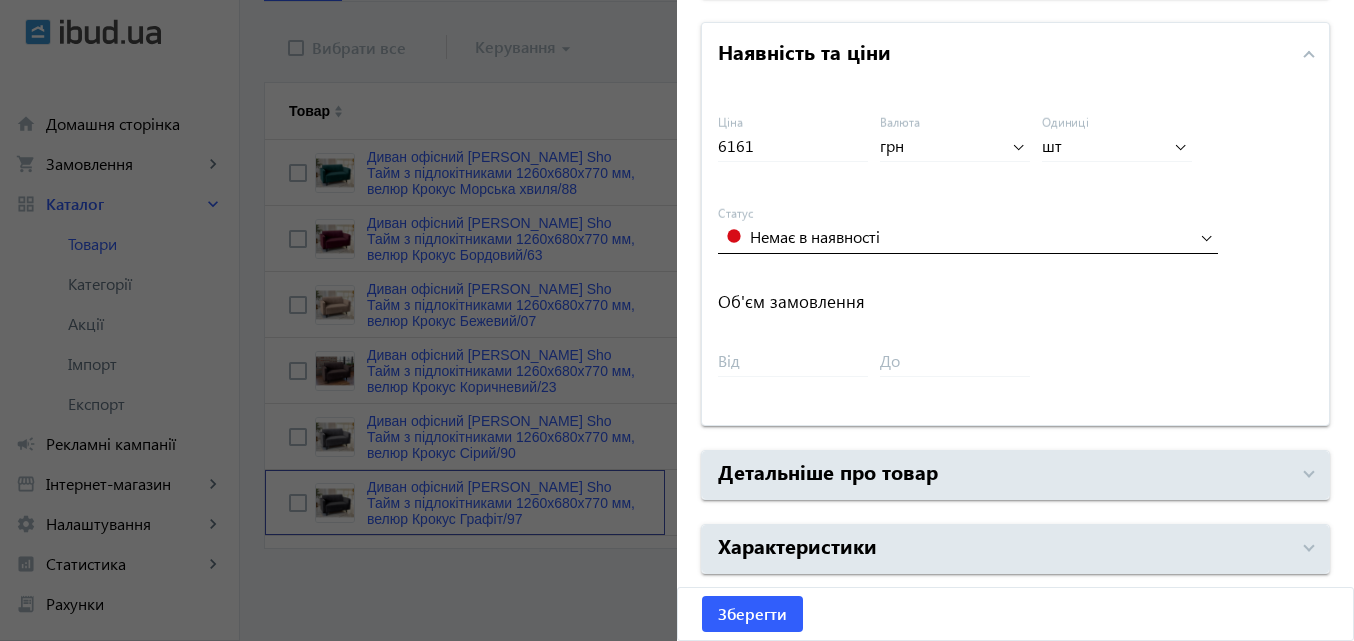 scroll, scrollTop: 947, scrollLeft: 0, axis: vertical 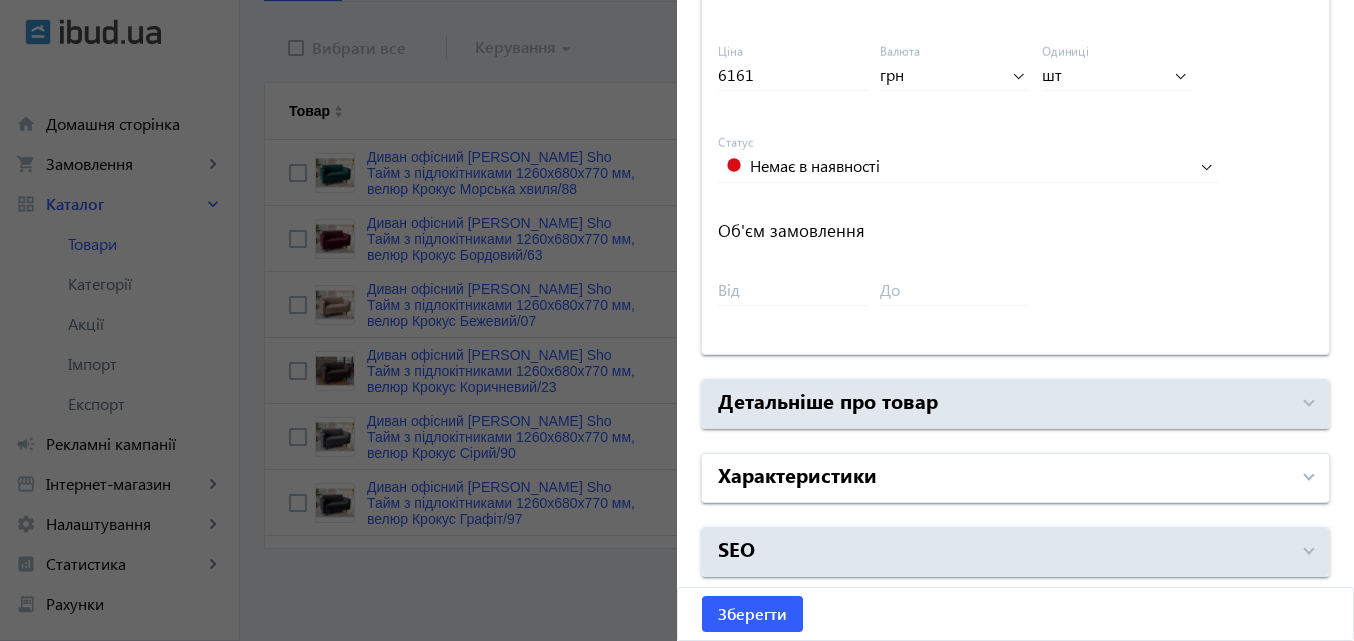click on "Характеристики" at bounding box center [1003, 478] 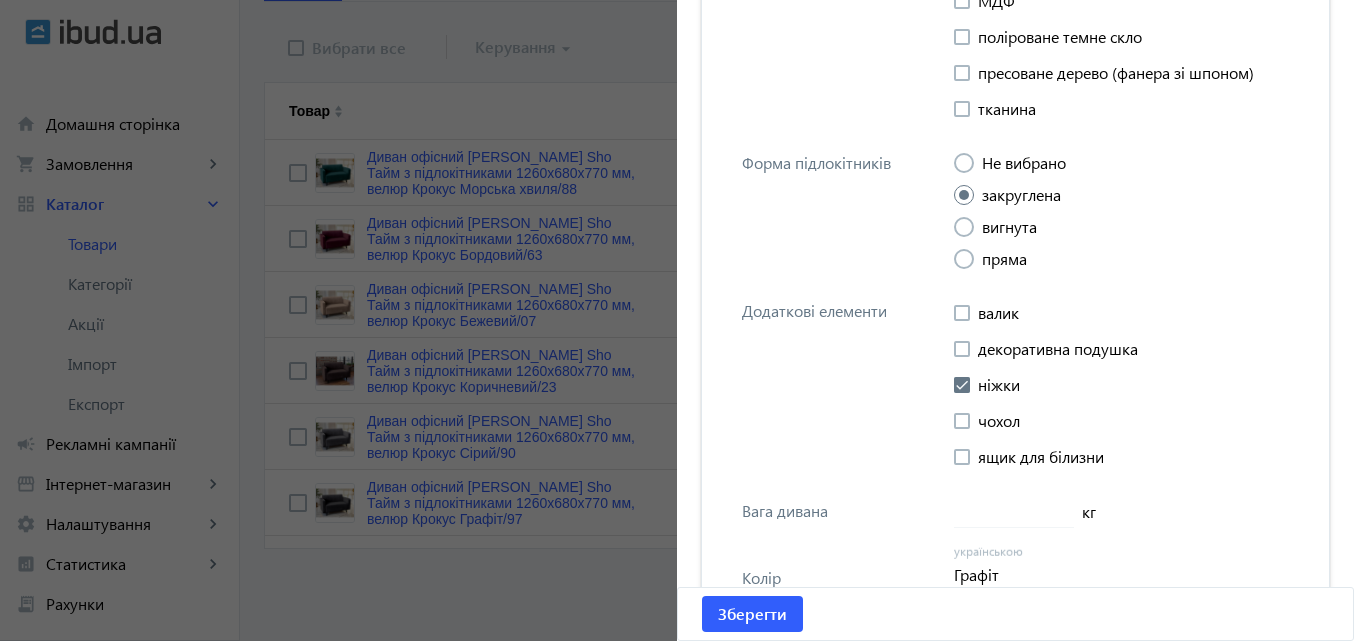 scroll, scrollTop: 5447, scrollLeft: 0, axis: vertical 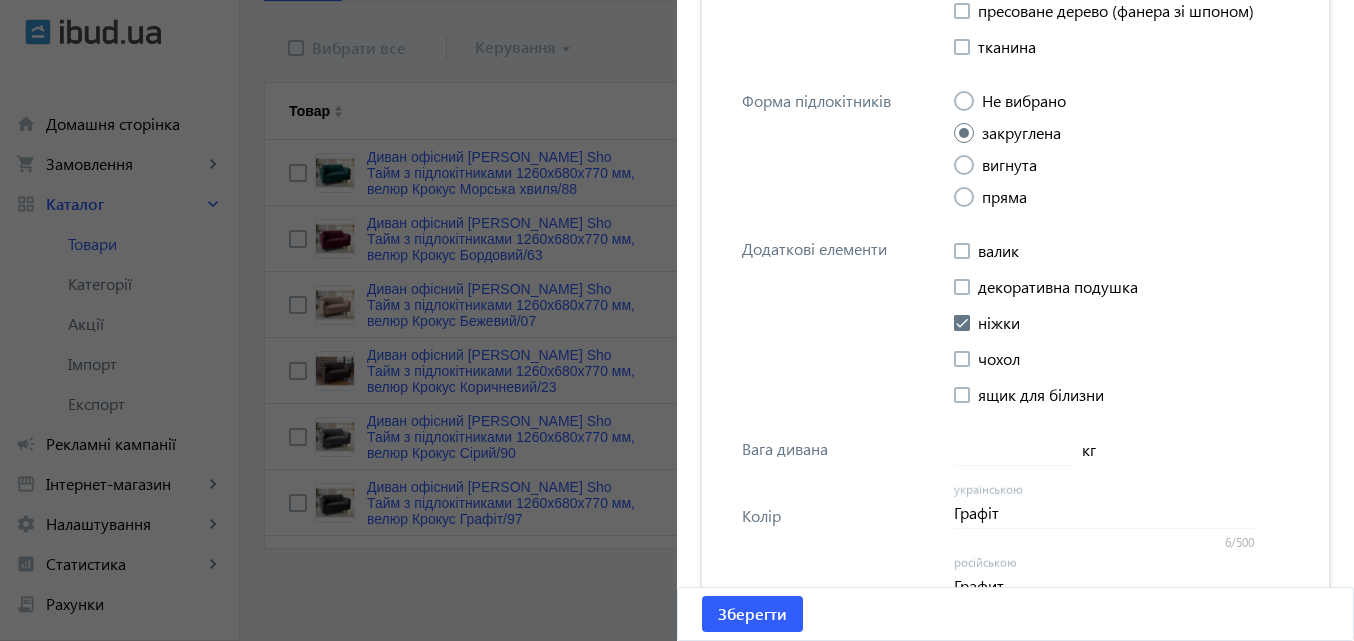 click at bounding box center [962, 323] 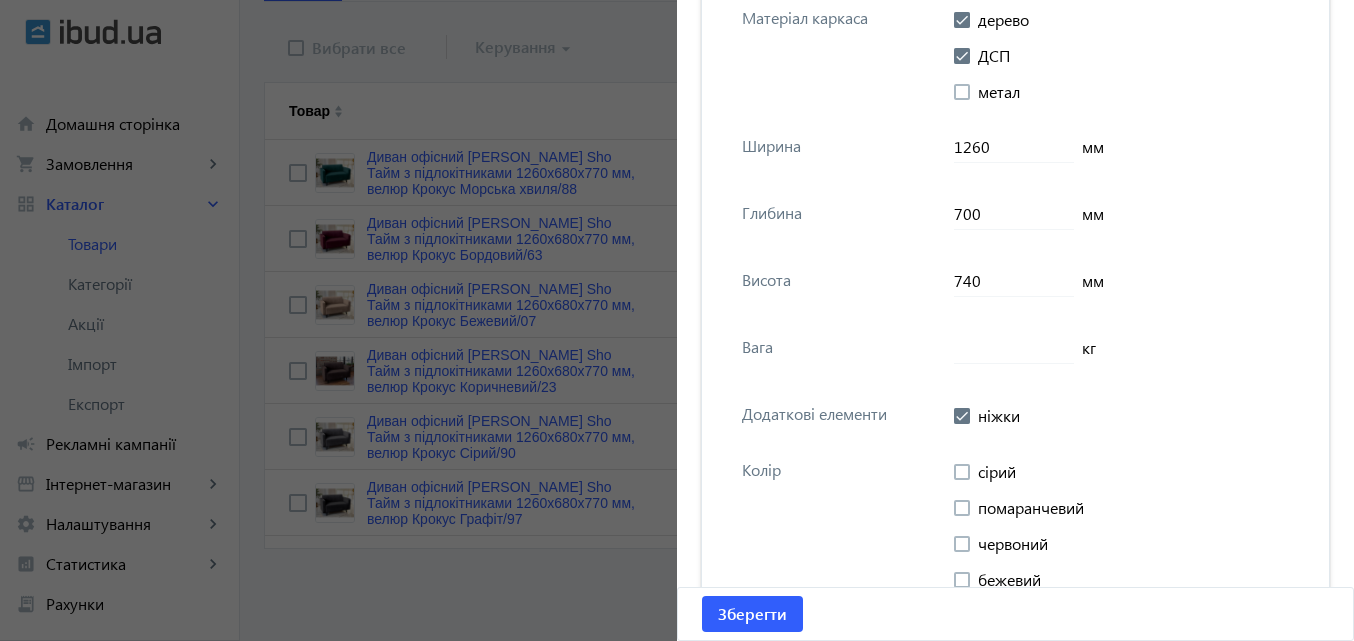 scroll, scrollTop: 6547, scrollLeft: 0, axis: vertical 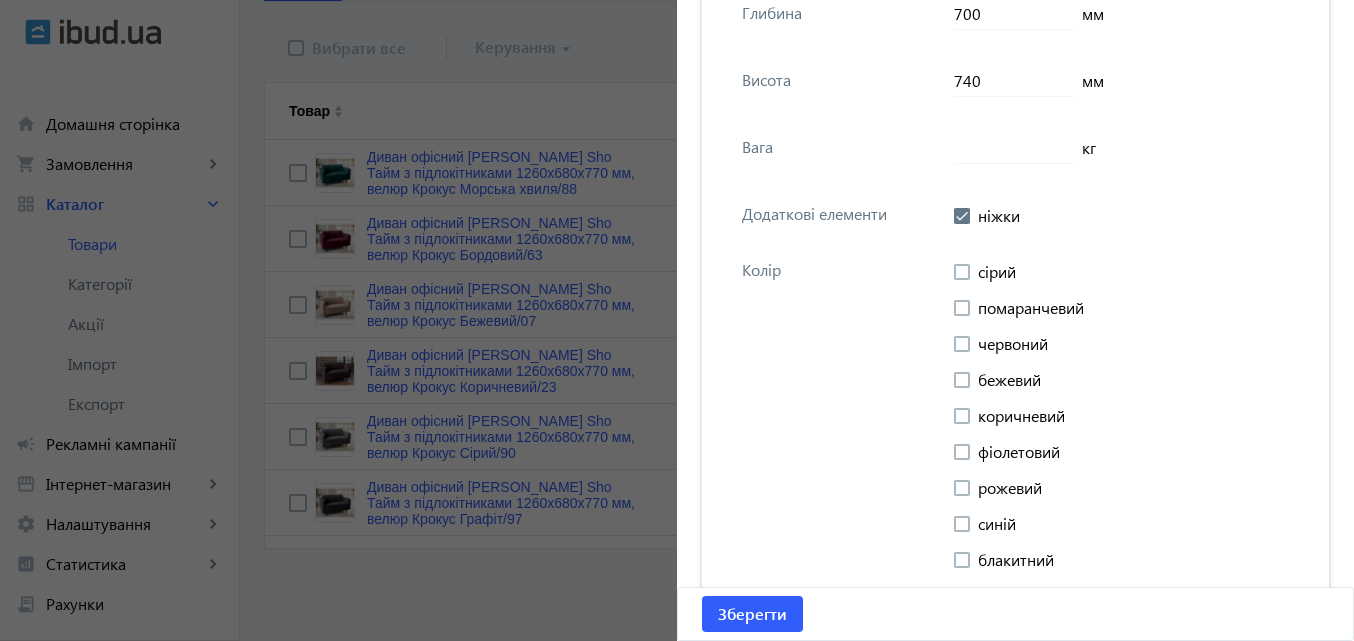 click at bounding box center [962, 216] 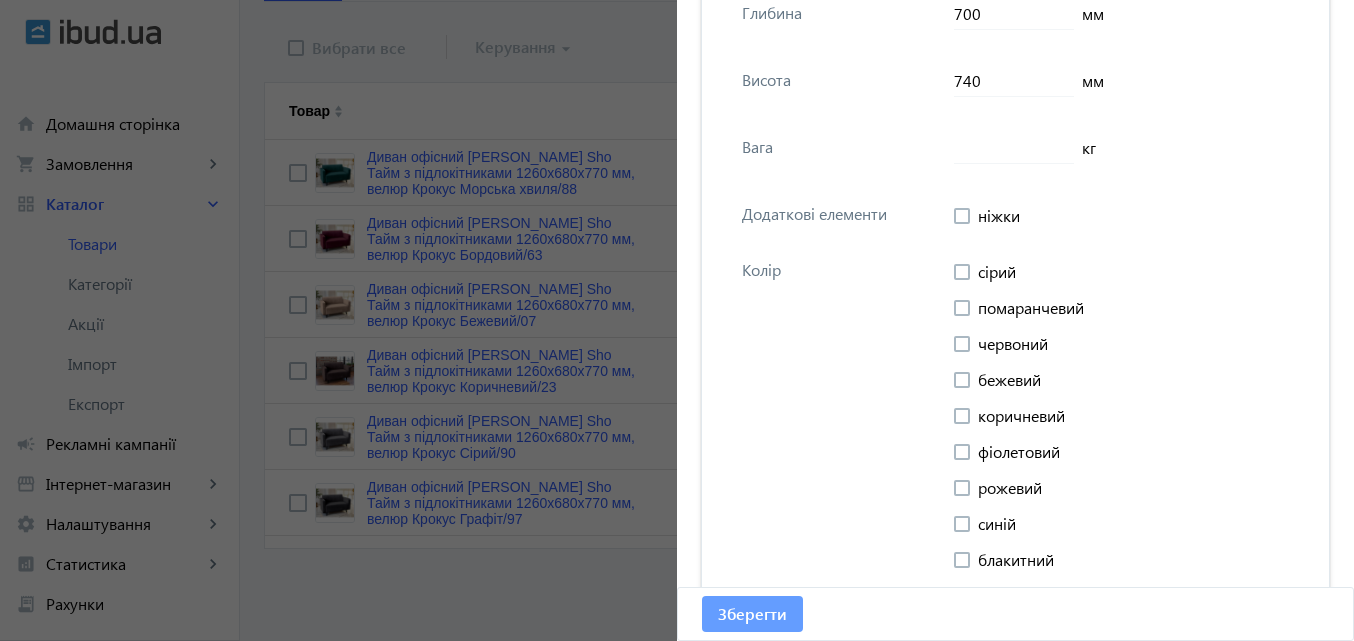 click on "Зберегти" 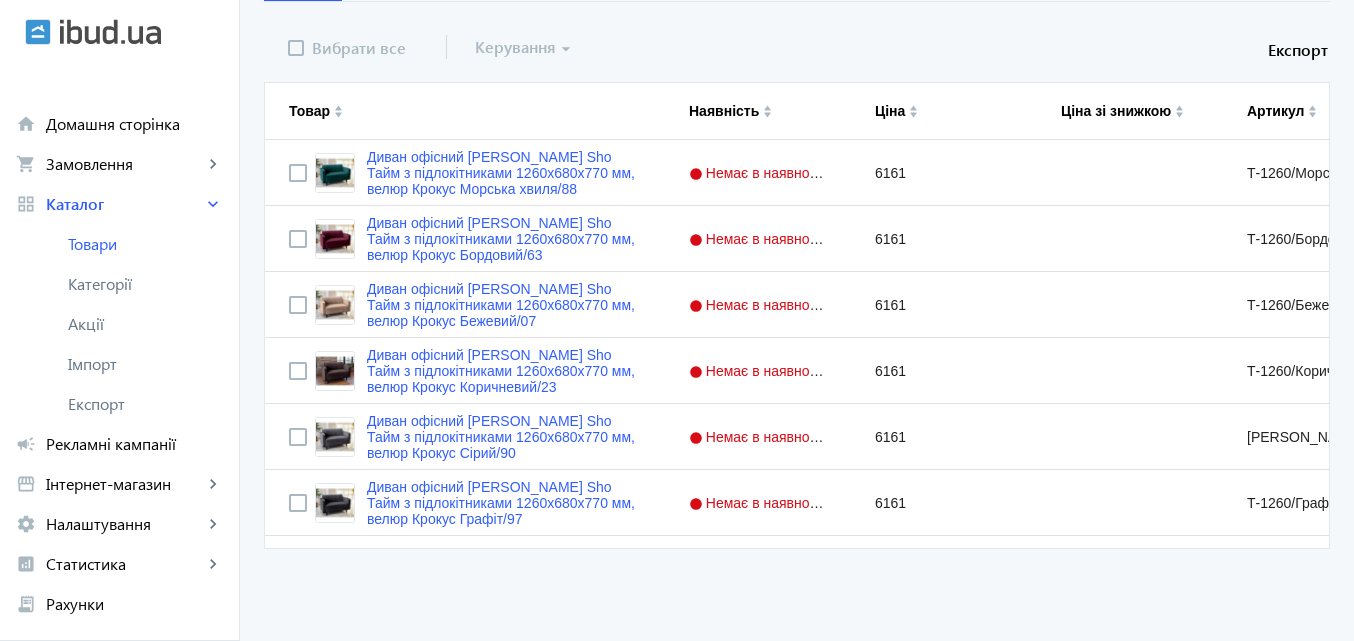 scroll, scrollTop: 0, scrollLeft: 0, axis: both 